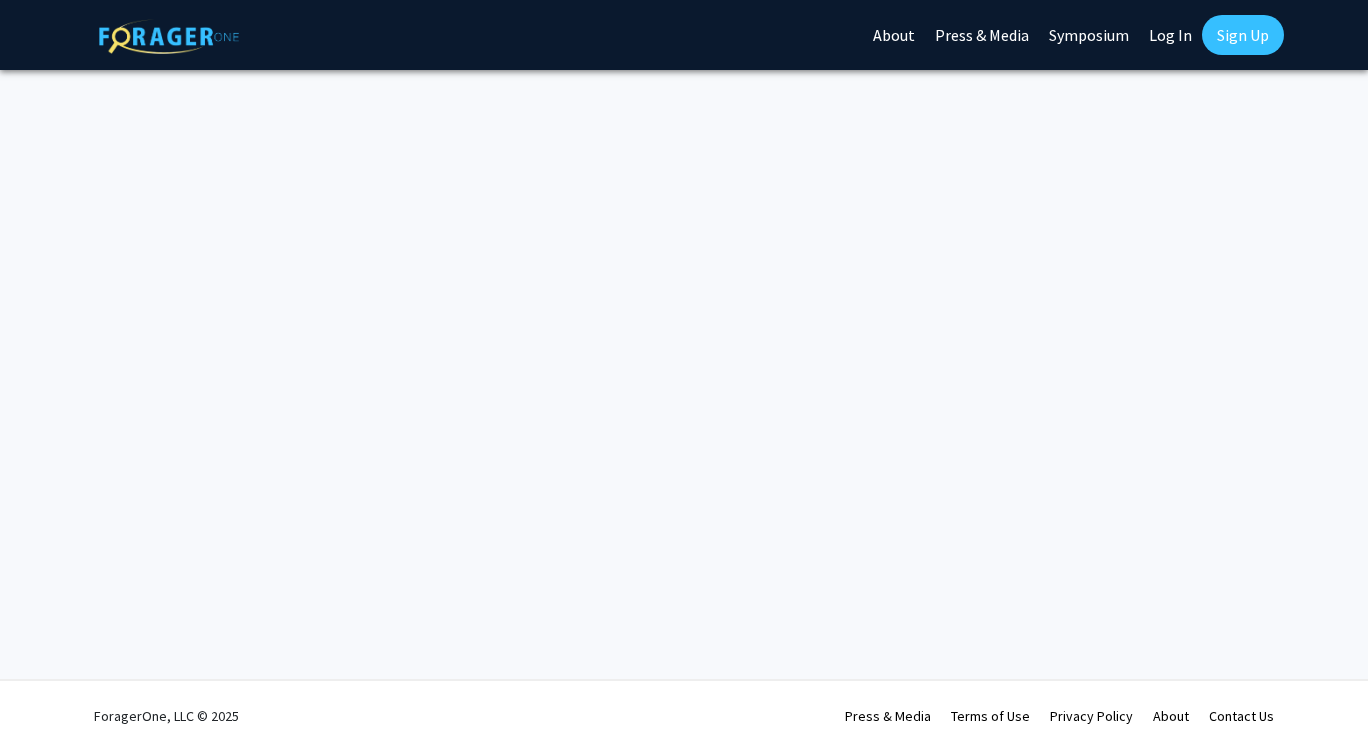 scroll, scrollTop: 0, scrollLeft: 0, axis: both 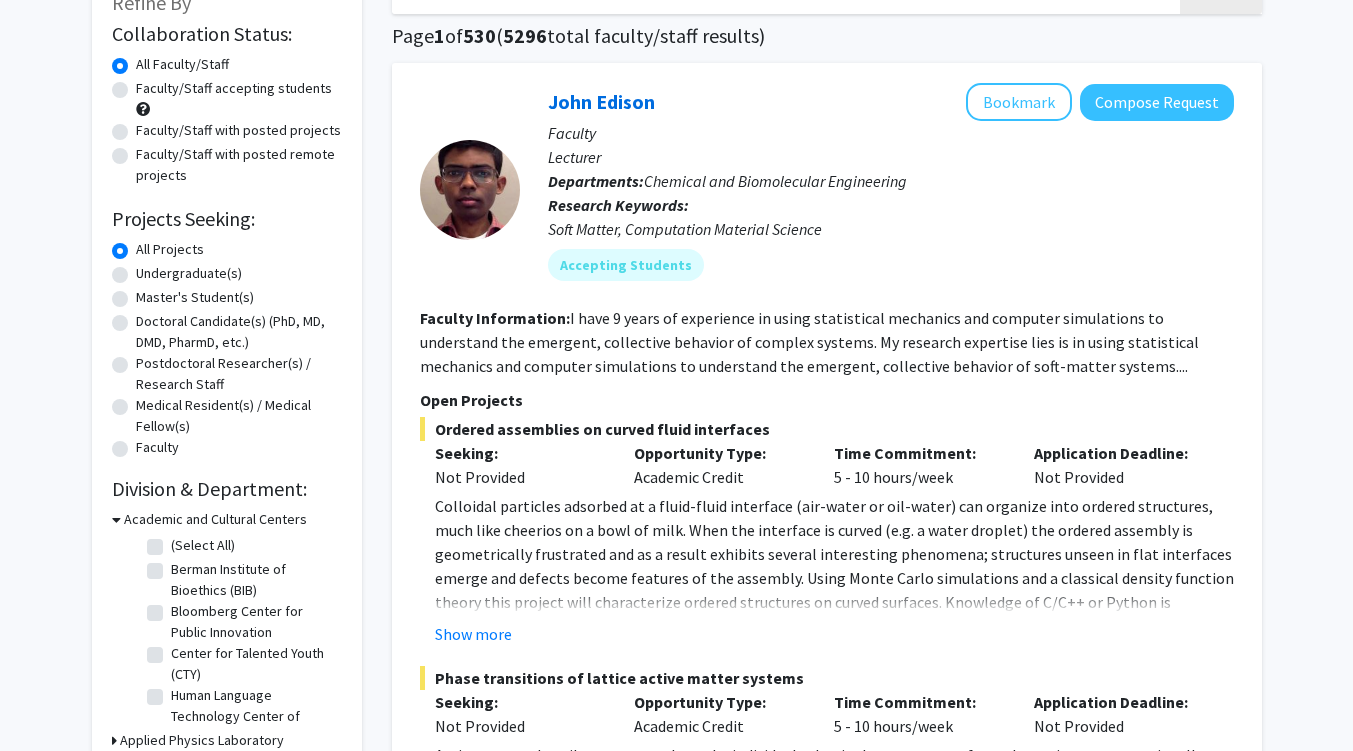 click on "Undergraduate(s)" 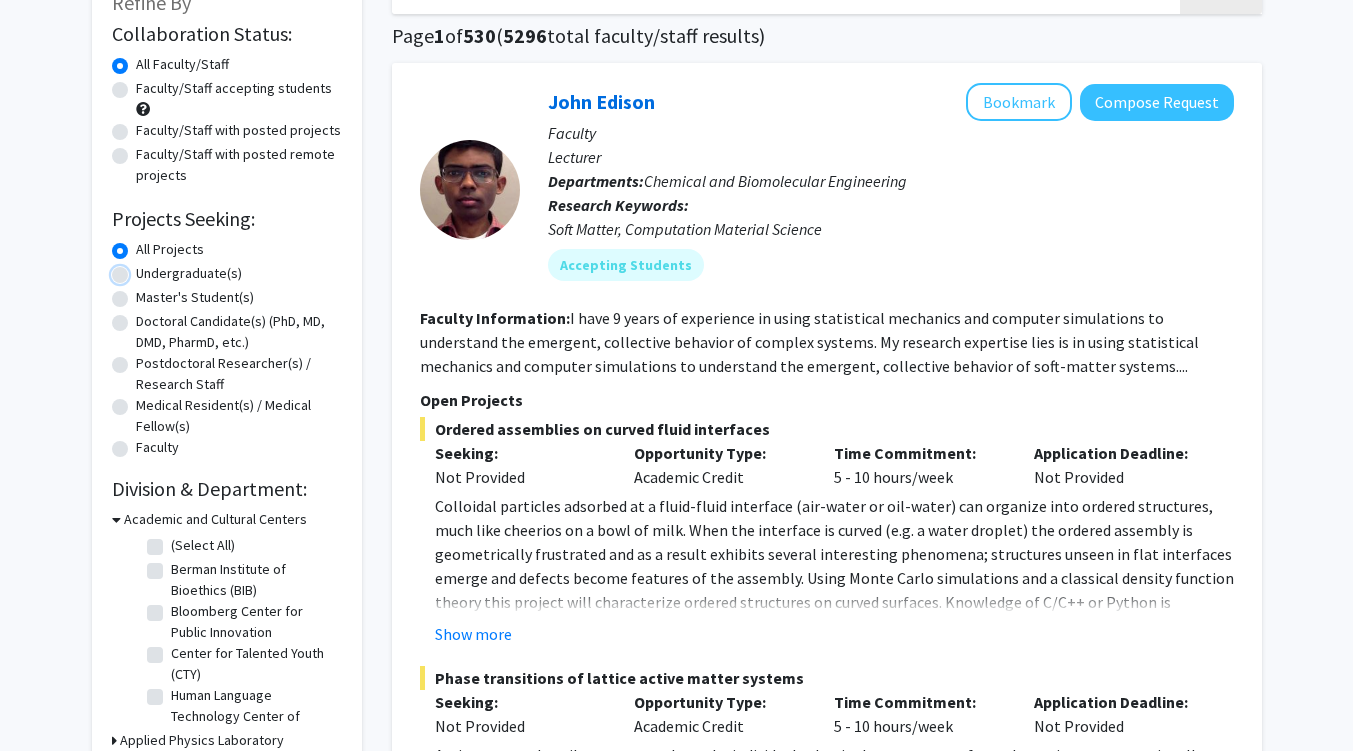 click on "Undergraduate(s)" at bounding box center (142, 269) 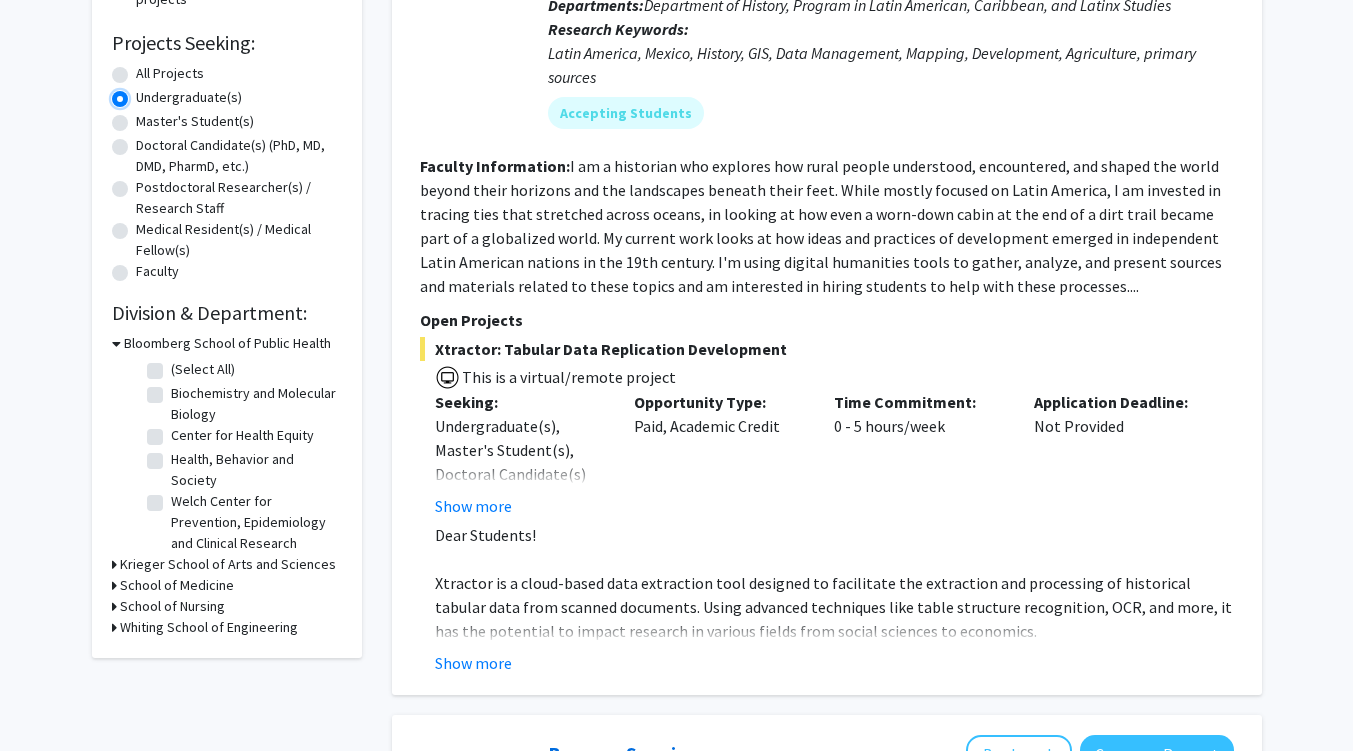 scroll, scrollTop: 319, scrollLeft: 0, axis: vertical 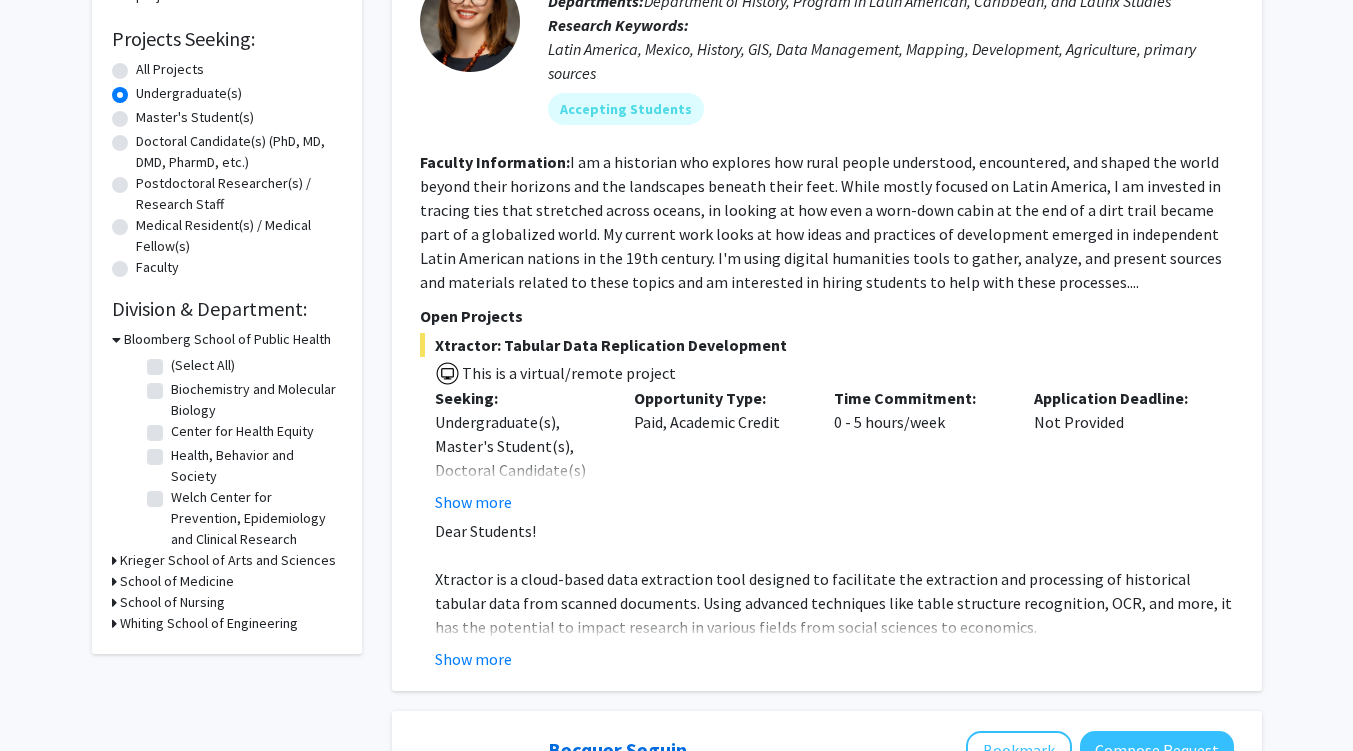 click on "School of Medicine" 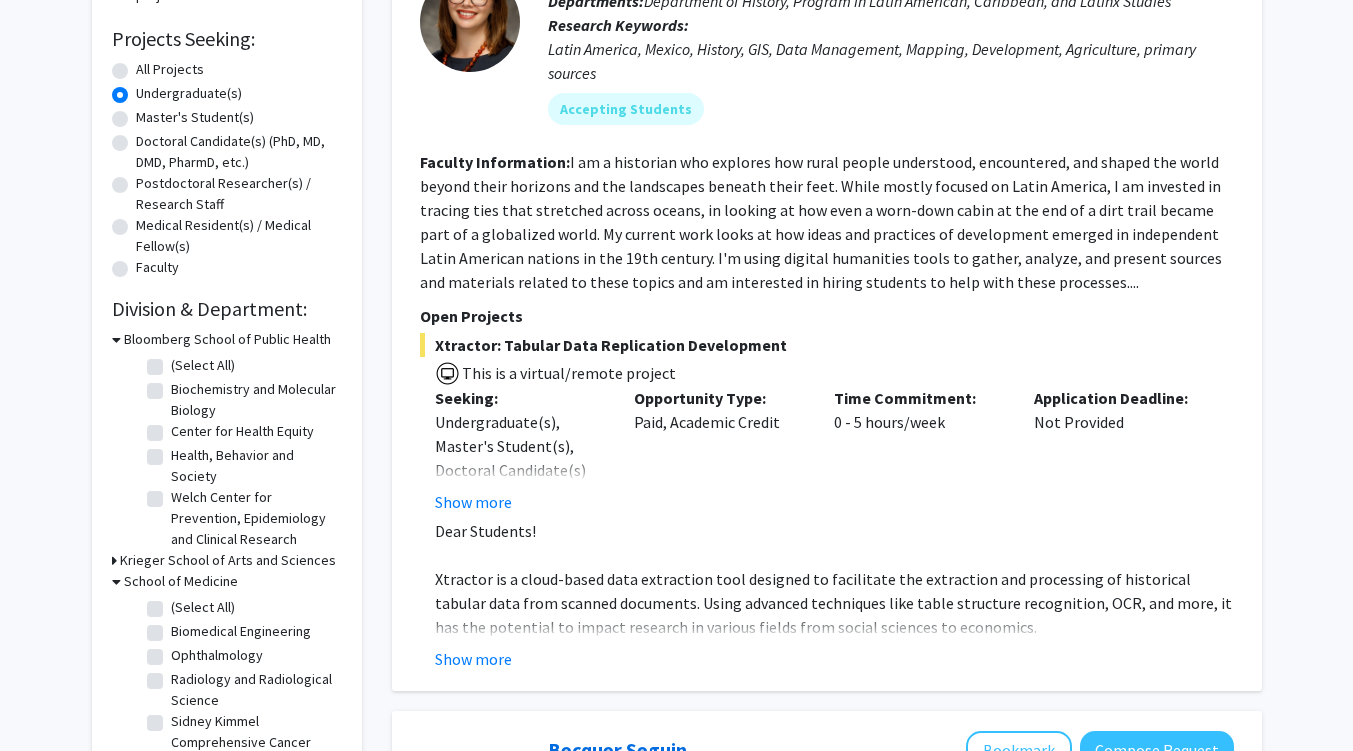 click on "(Select All)" 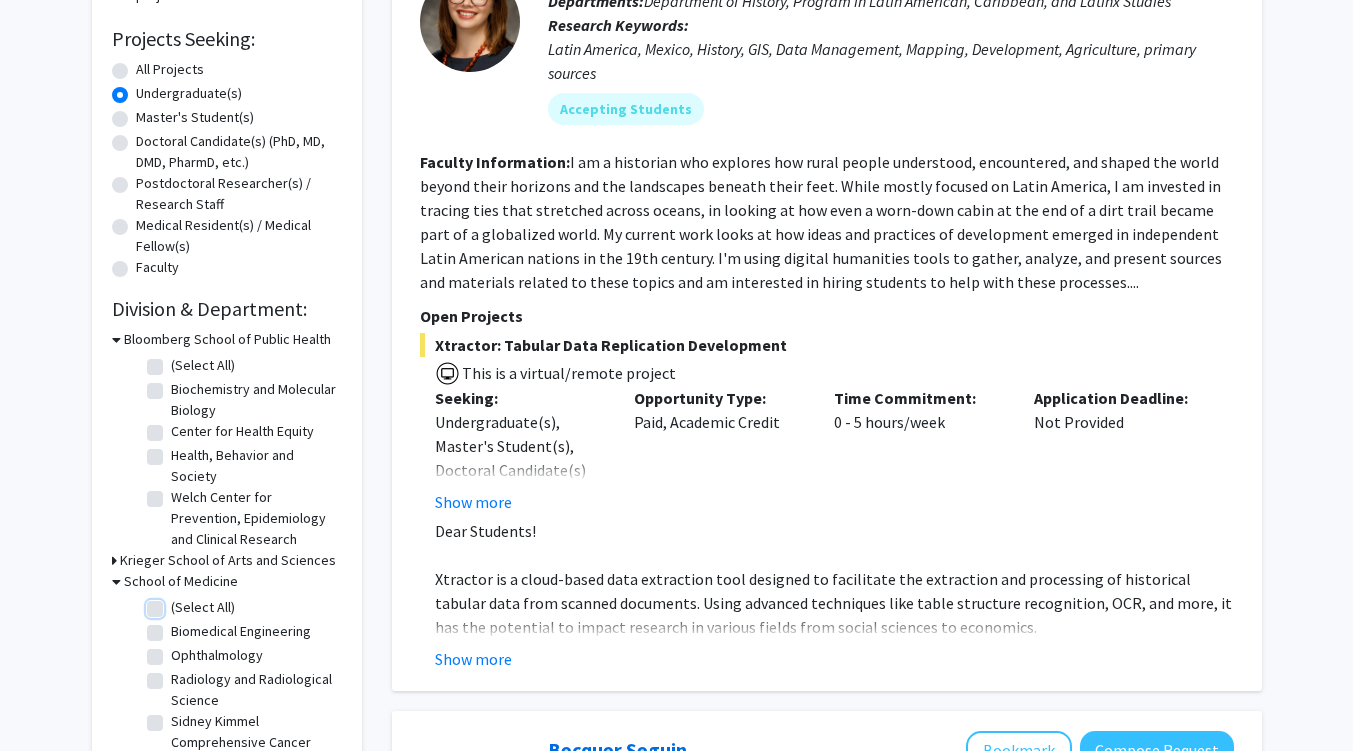 click on "(Select All)" at bounding box center [177, 603] 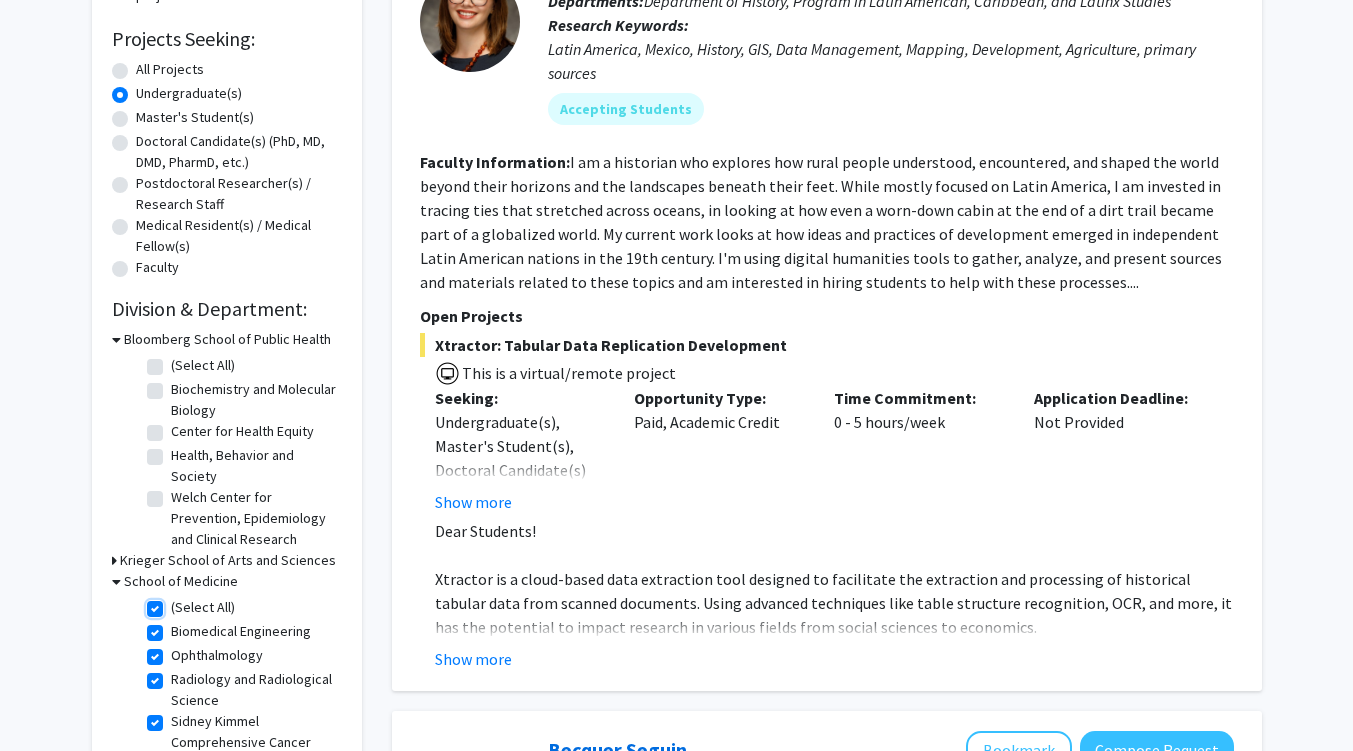 checkbox on "true" 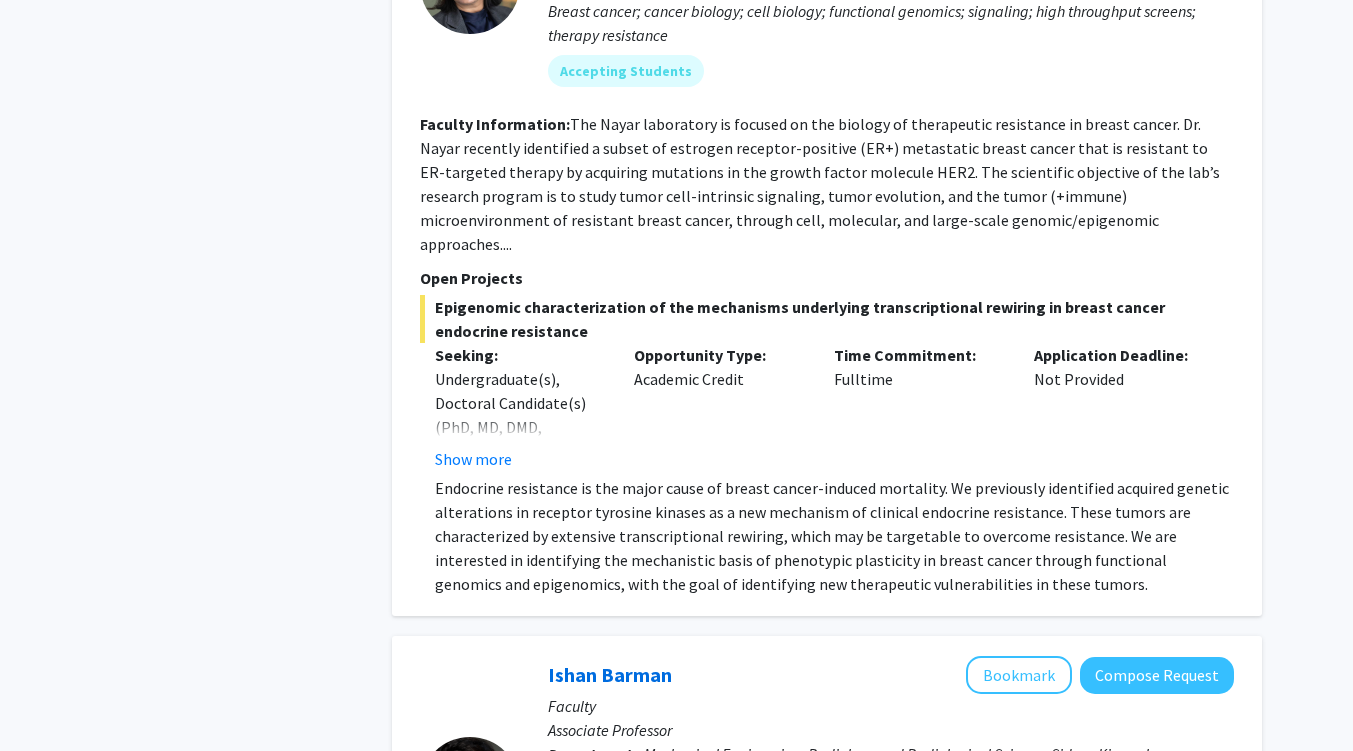 scroll, scrollTop: 1181, scrollLeft: 0, axis: vertical 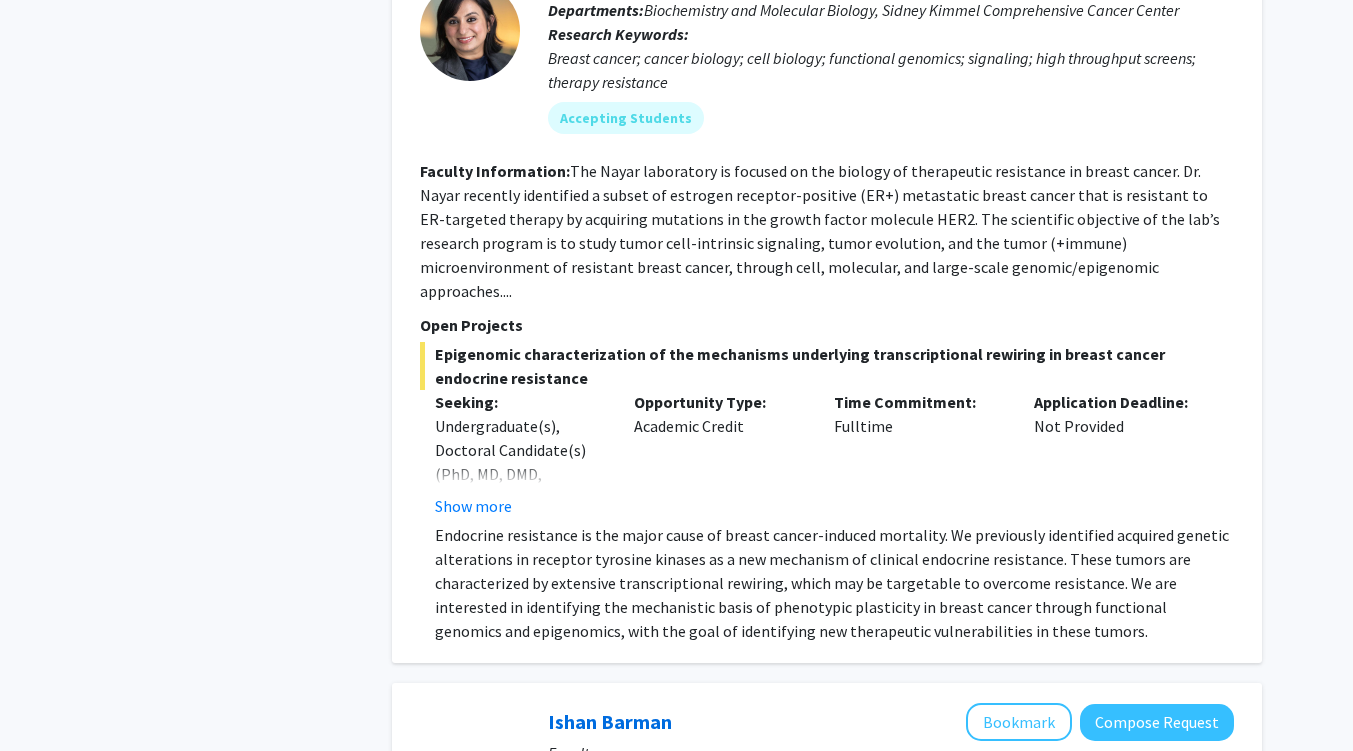 click on "The Nayar laboratory is focused on the biology of therapeutic resistance in breast cancer. Dr. Nayar recently identified a subset of estrogen receptor-positive (ER+) metastatic breast cancer that is resistant to ER-targeted therapy by acquiring mutations in the growth factor molecule HER2. The scientific objective of the lab’s research program is to study tumor cell-intrinsic signaling, tumor evolution, and the tumor (+immune) microenvironment of resistant breast cancer, through cell, molecular, and large-scale genomic/epigenomic approaches...." 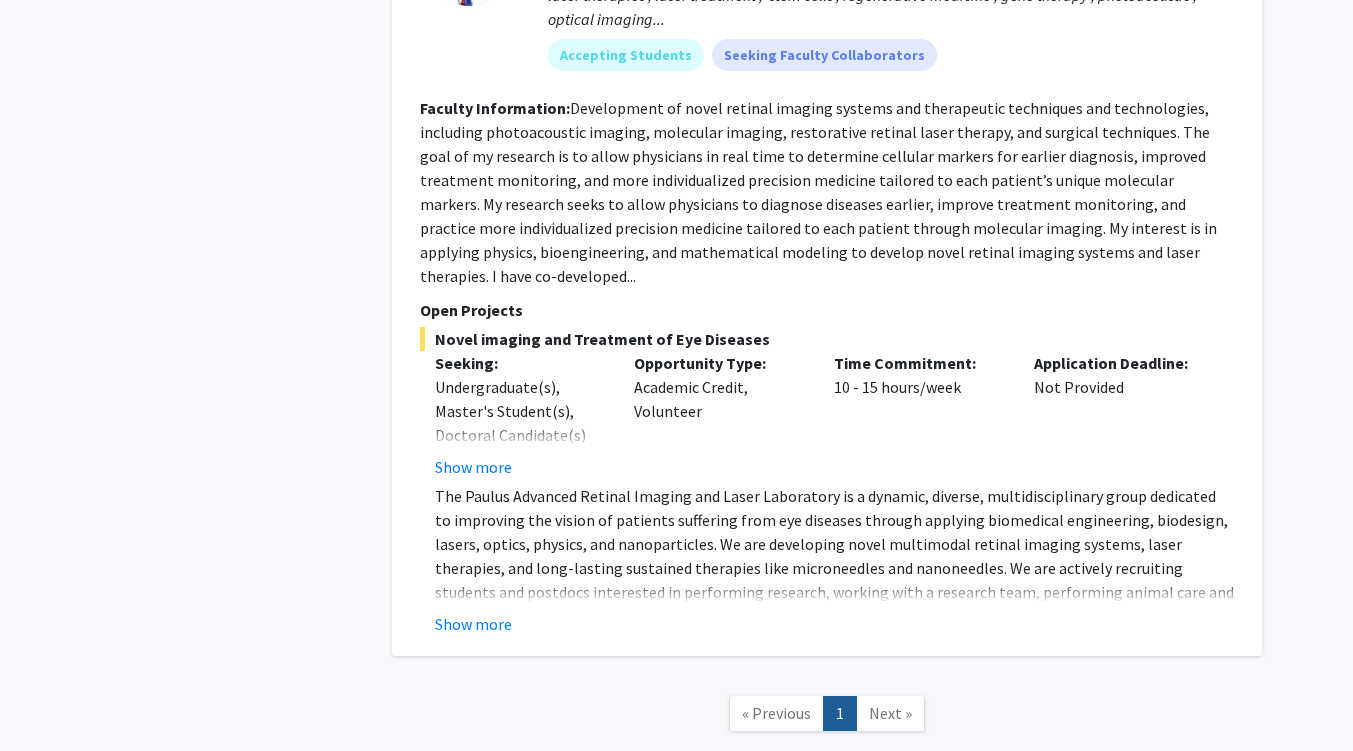 scroll, scrollTop: 3125, scrollLeft: 0, axis: vertical 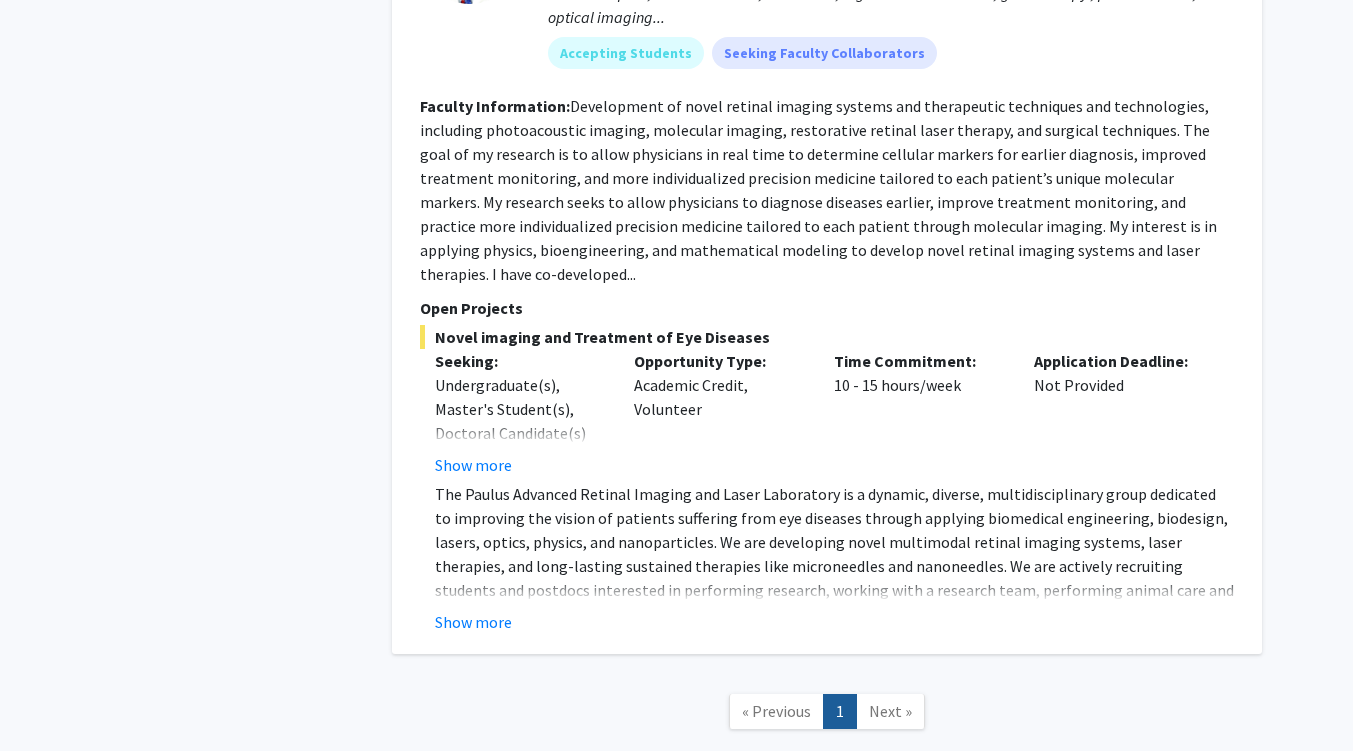 click on "Show more" 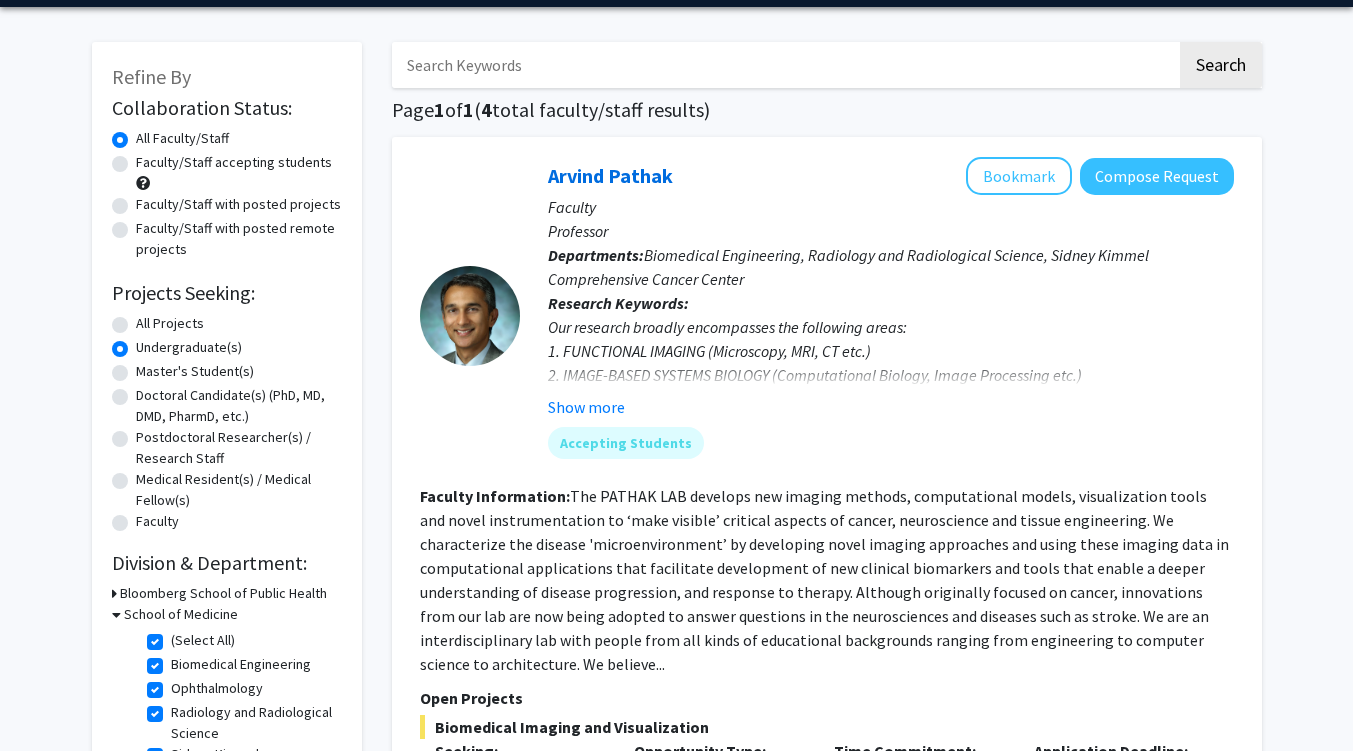 scroll, scrollTop: 0, scrollLeft: 0, axis: both 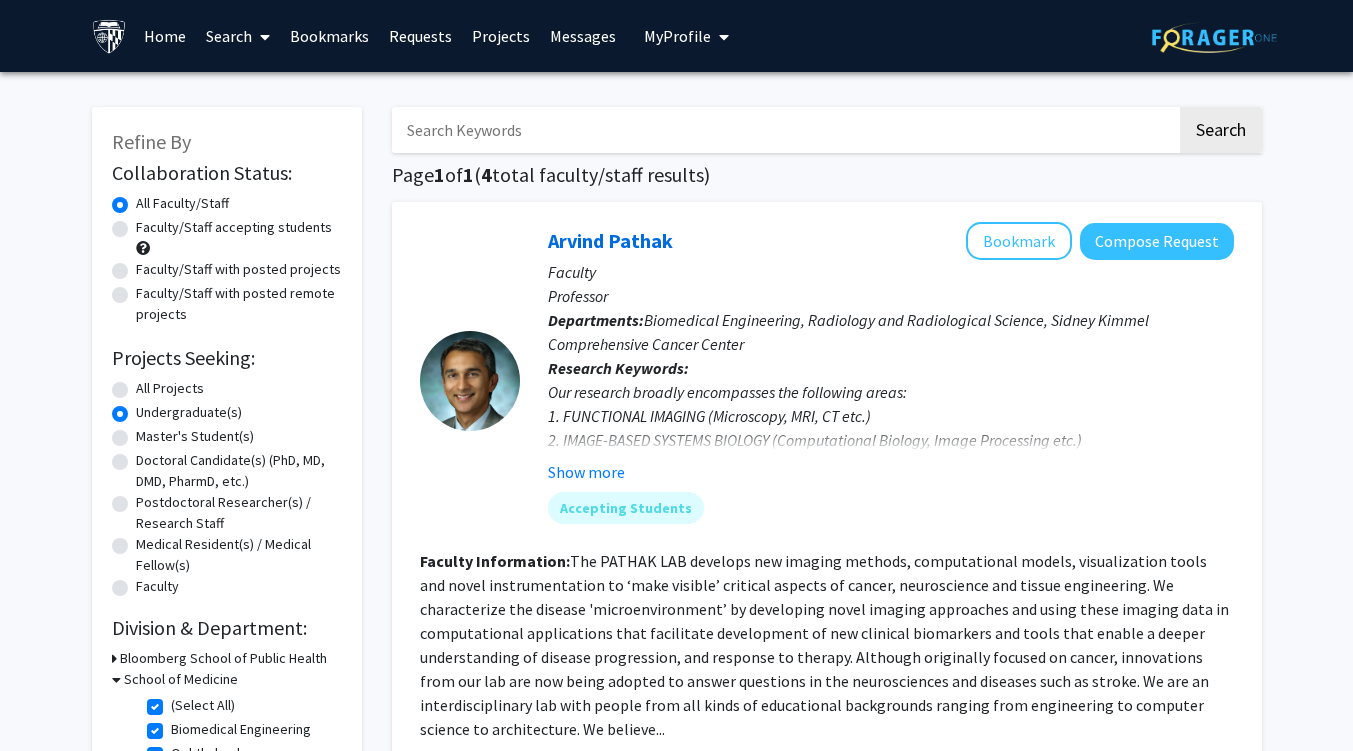 click on "All Projects" 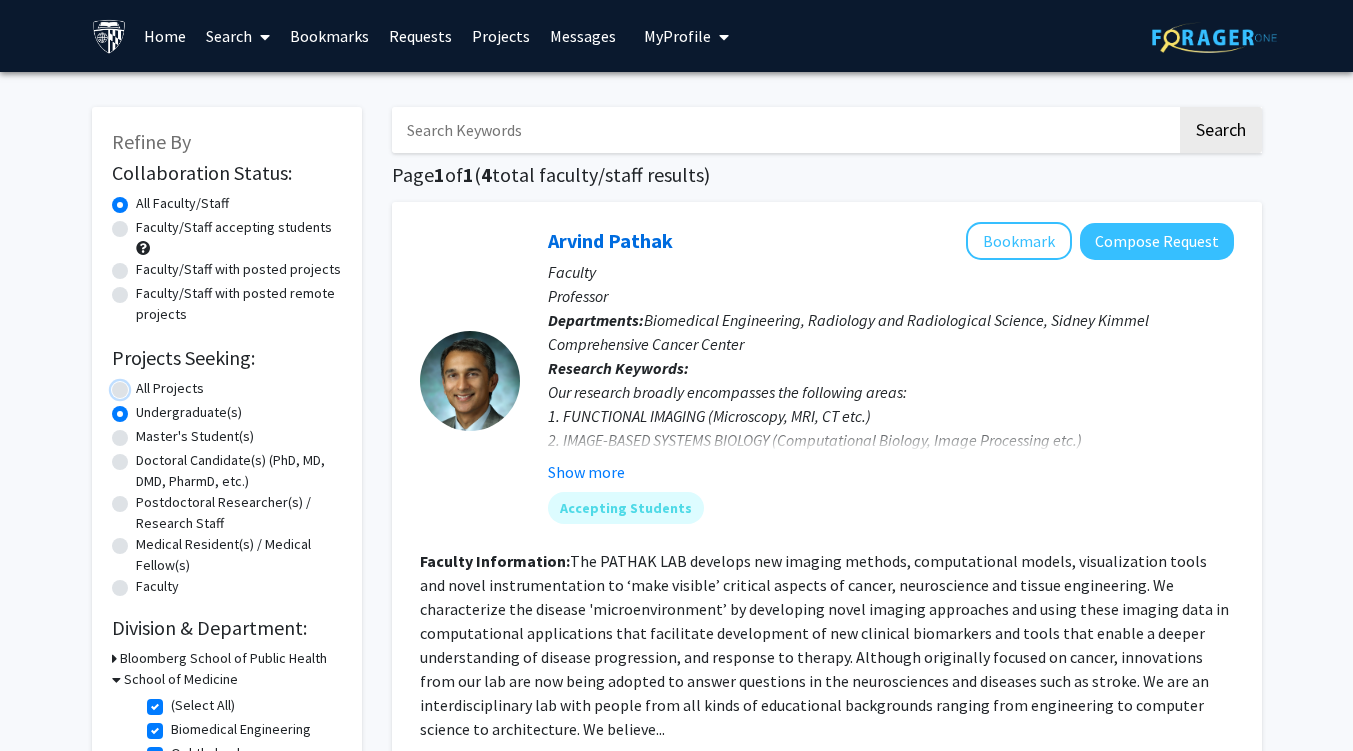 click on "All Projects" at bounding box center (142, 384) 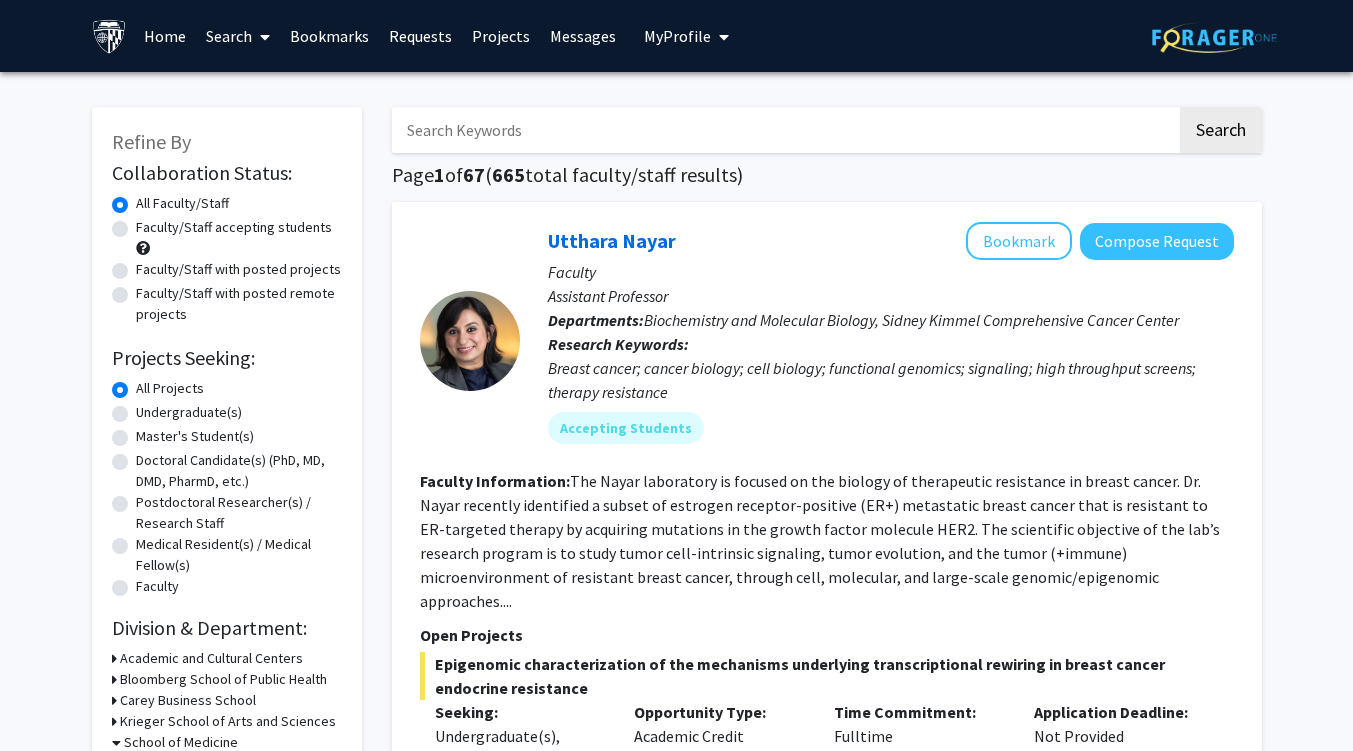 click on "Faculty/Staff accepting students" 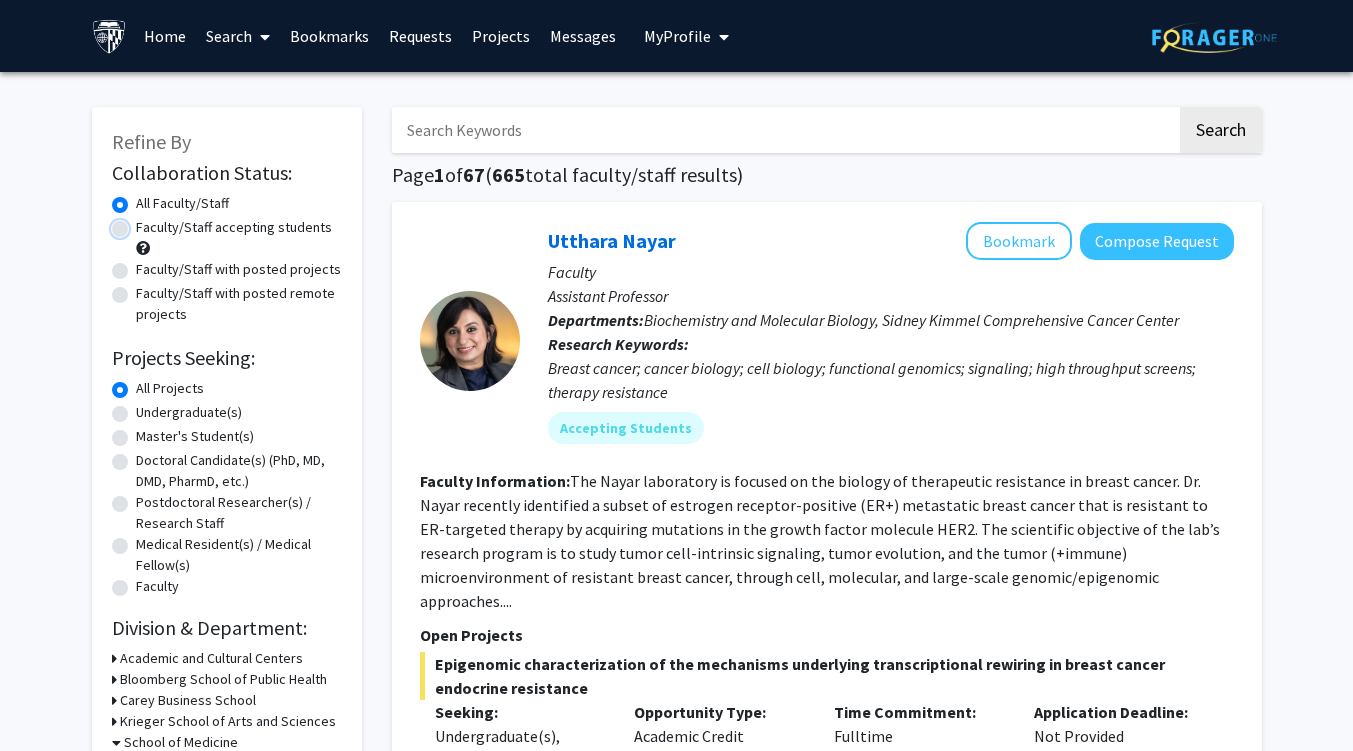 click on "Faculty/Staff accepting students" at bounding box center [142, 223] 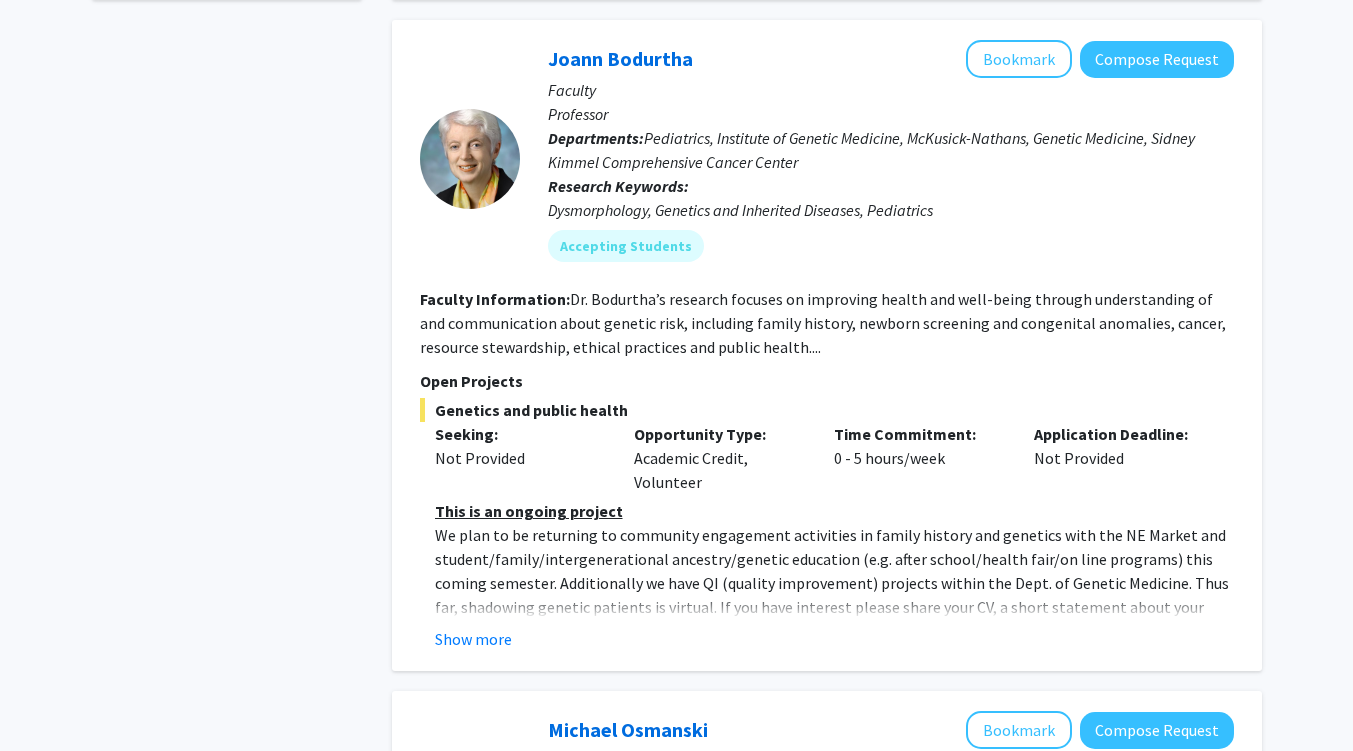 scroll, scrollTop: 986, scrollLeft: 0, axis: vertical 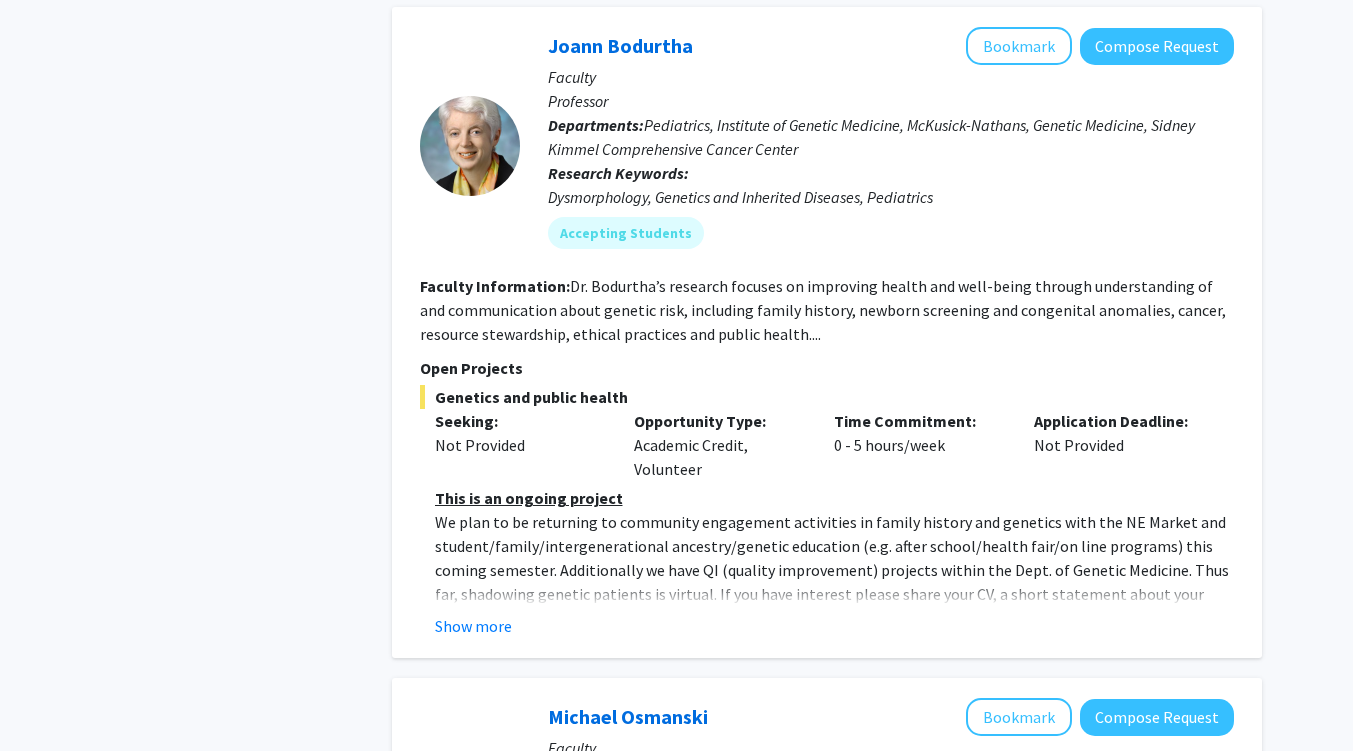 click on "Show more" 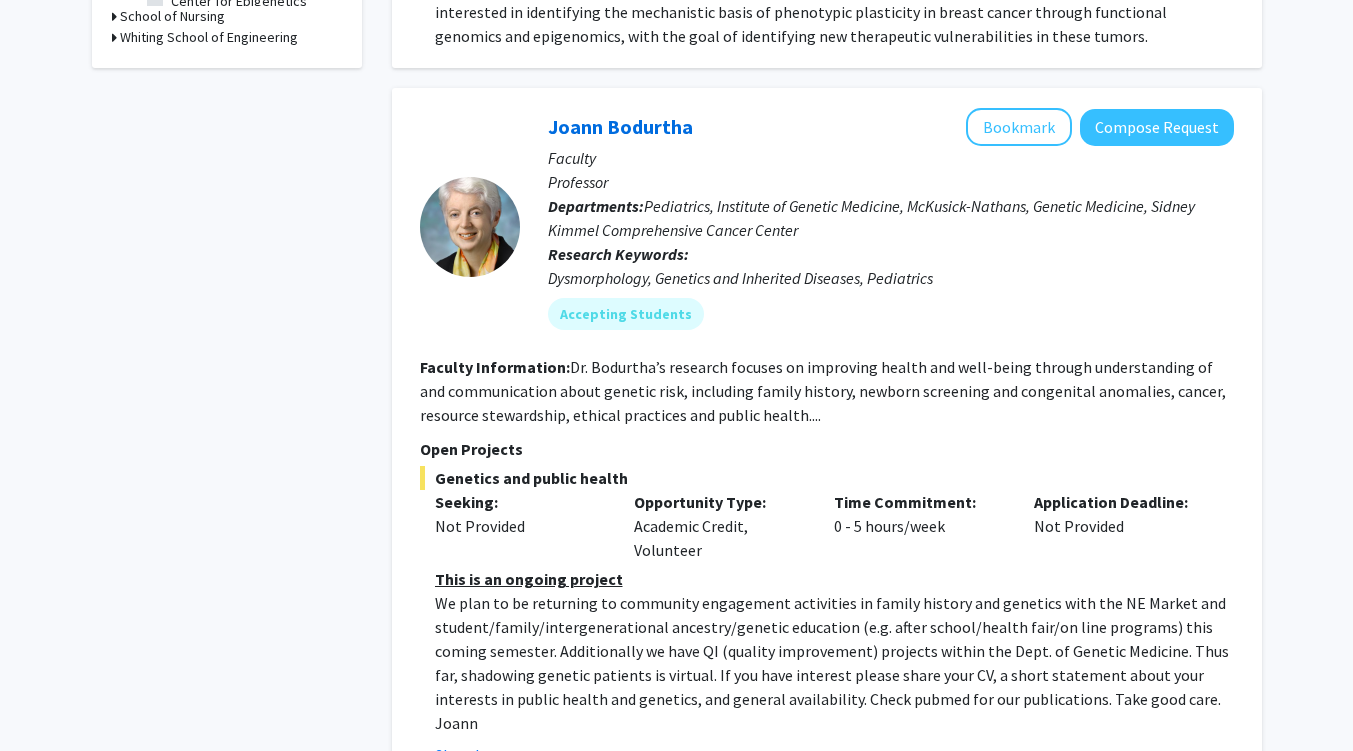 scroll, scrollTop: 903, scrollLeft: 0, axis: vertical 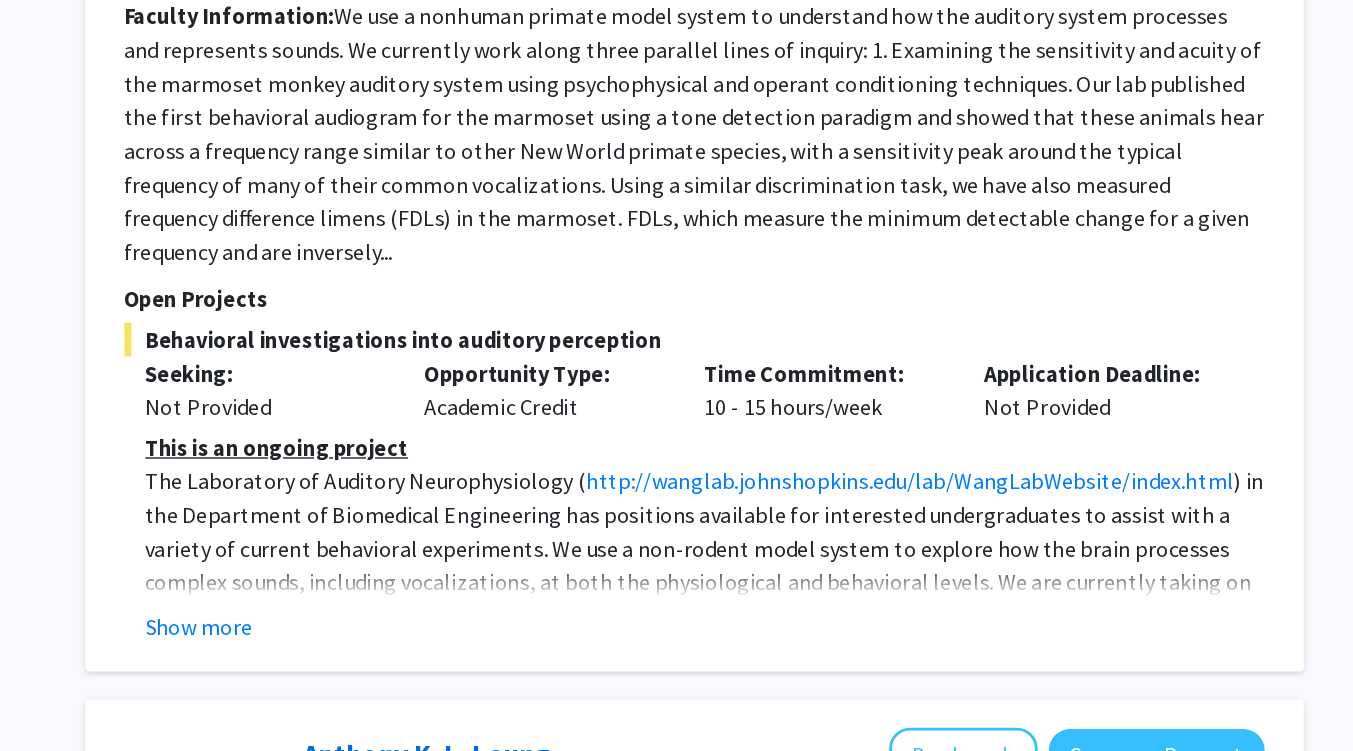 click on "Show more" 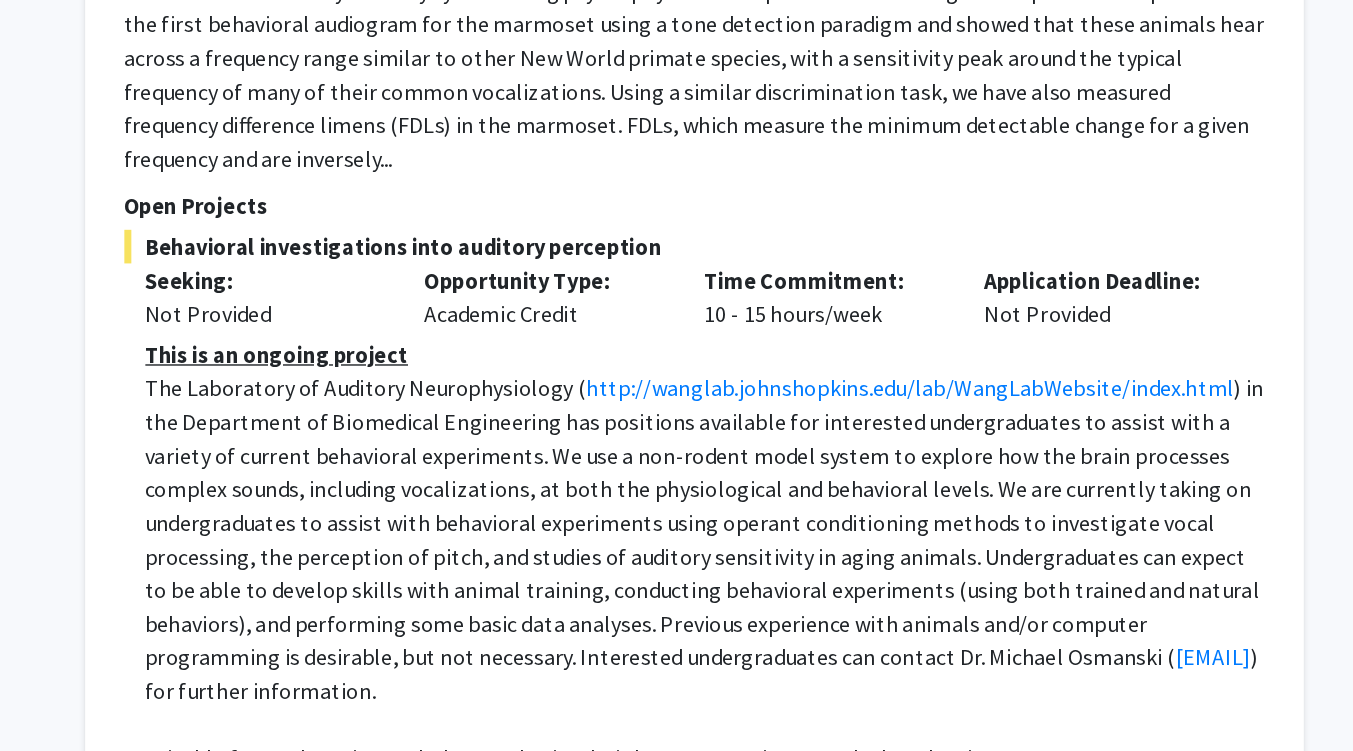 scroll, scrollTop: 1830, scrollLeft: 0, axis: vertical 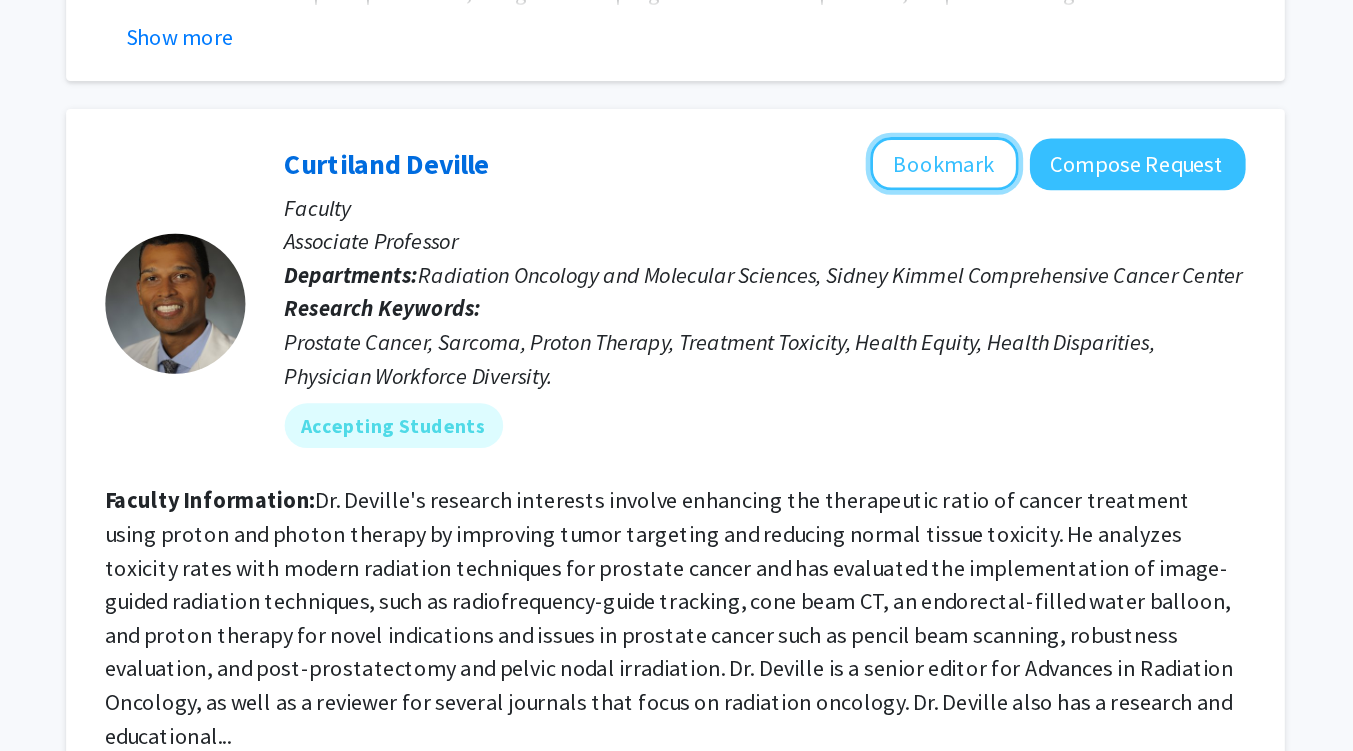 click on "Bookmark" 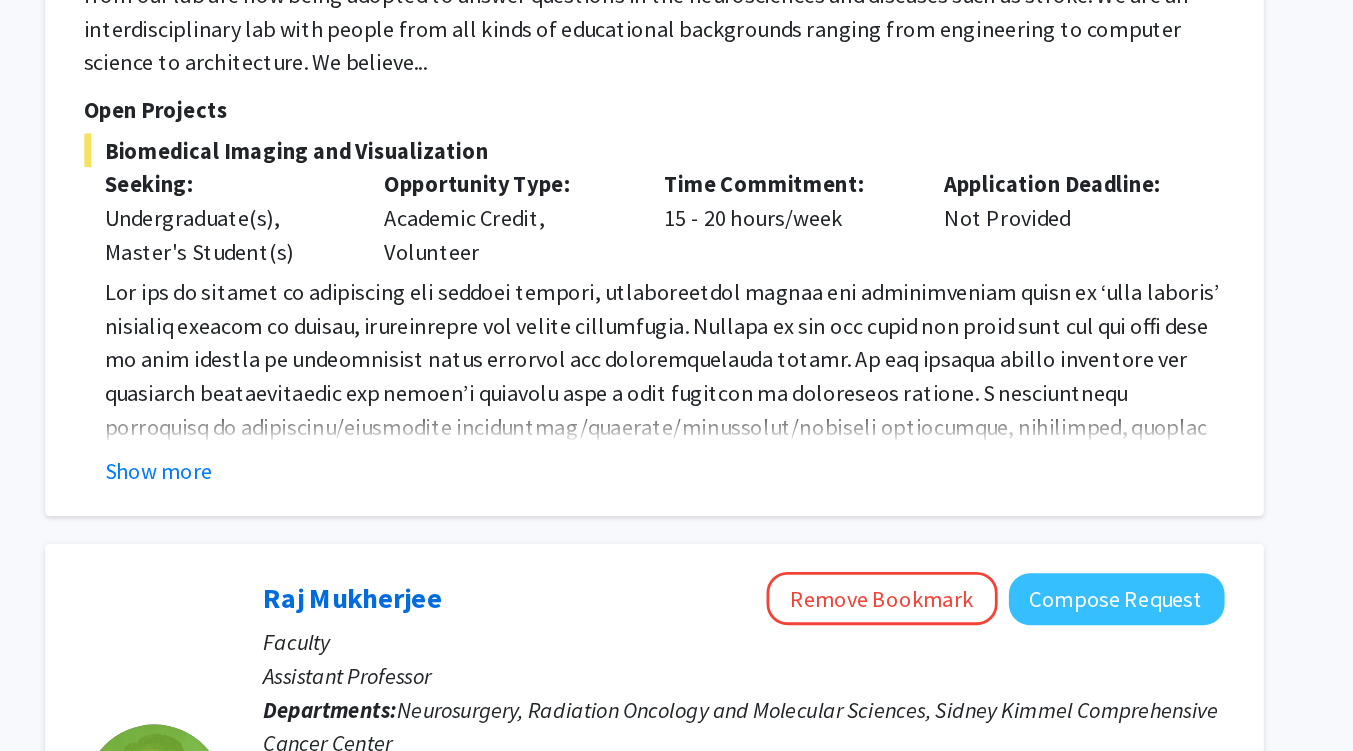 scroll, scrollTop: 5916, scrollLeft: 0, axis: vertical 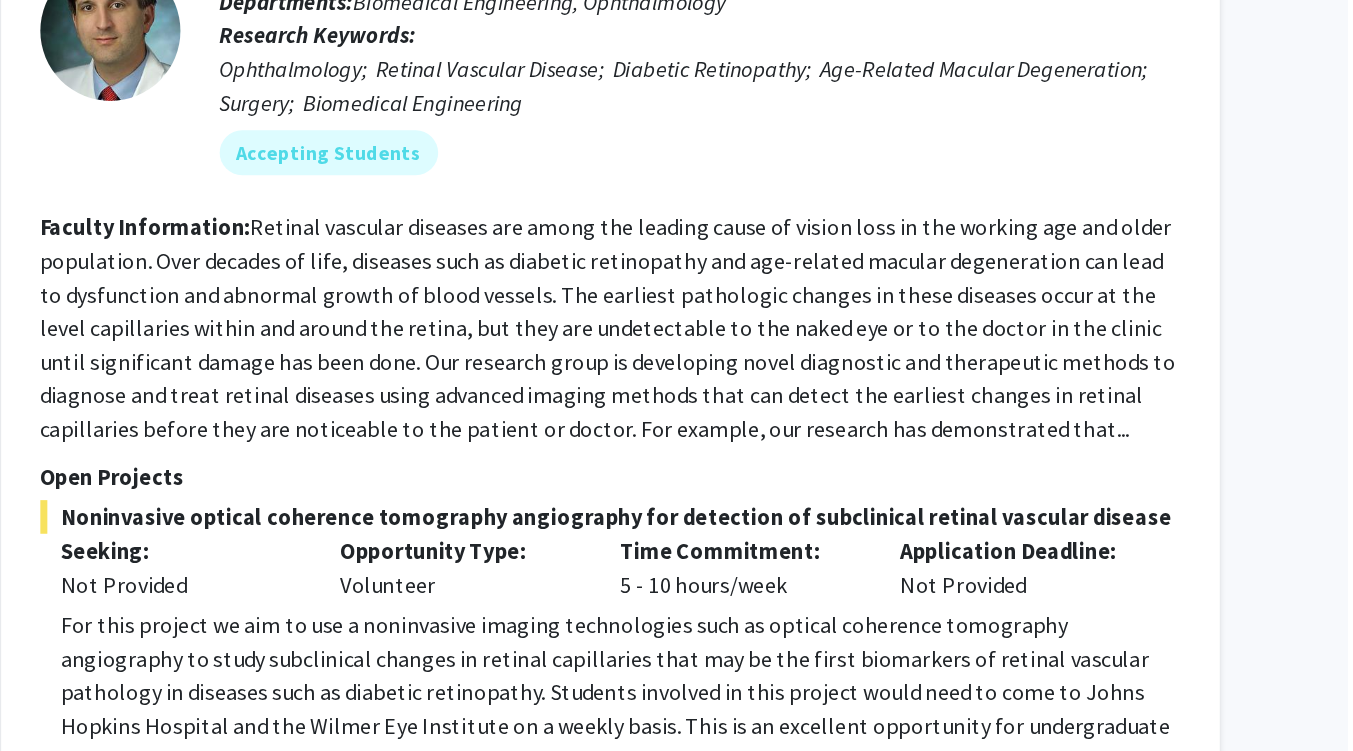 click on "Show more" 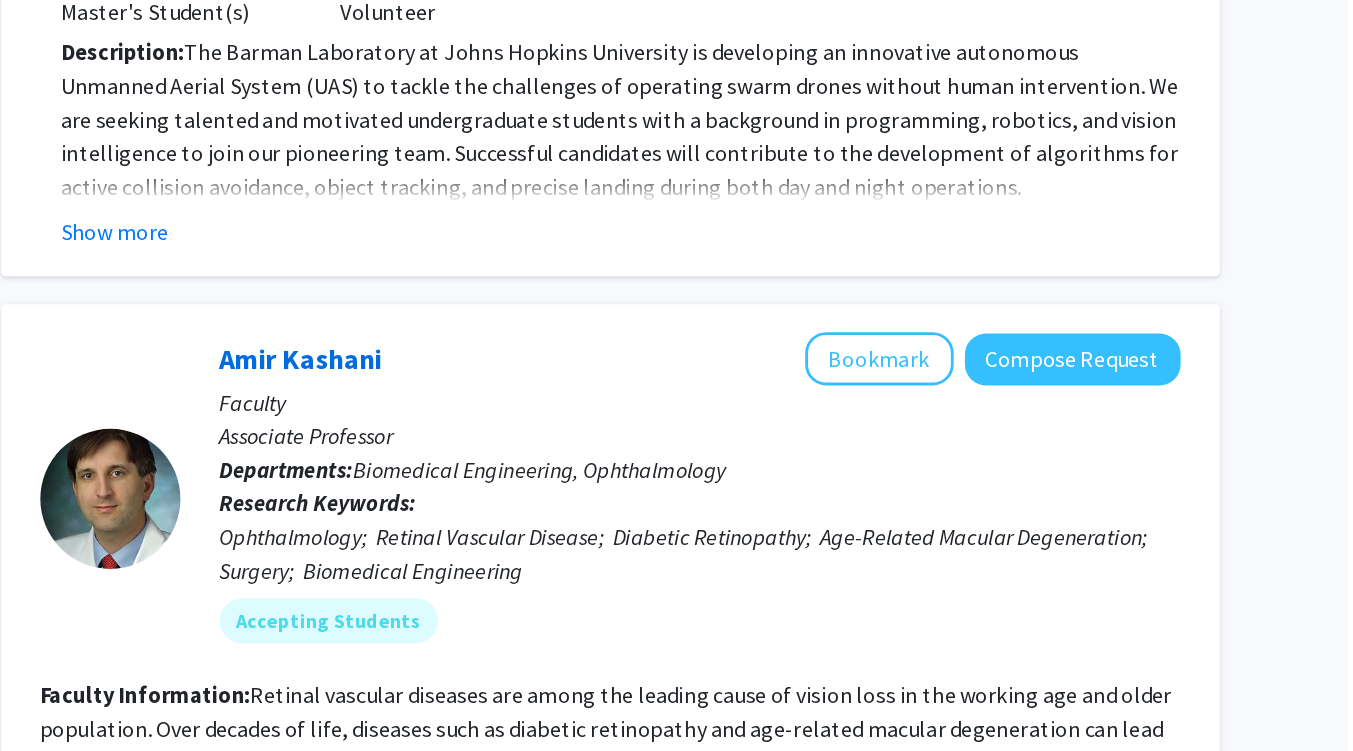 scroll, scrollTop: 8300, scrollLeft: 0, axis: vertical 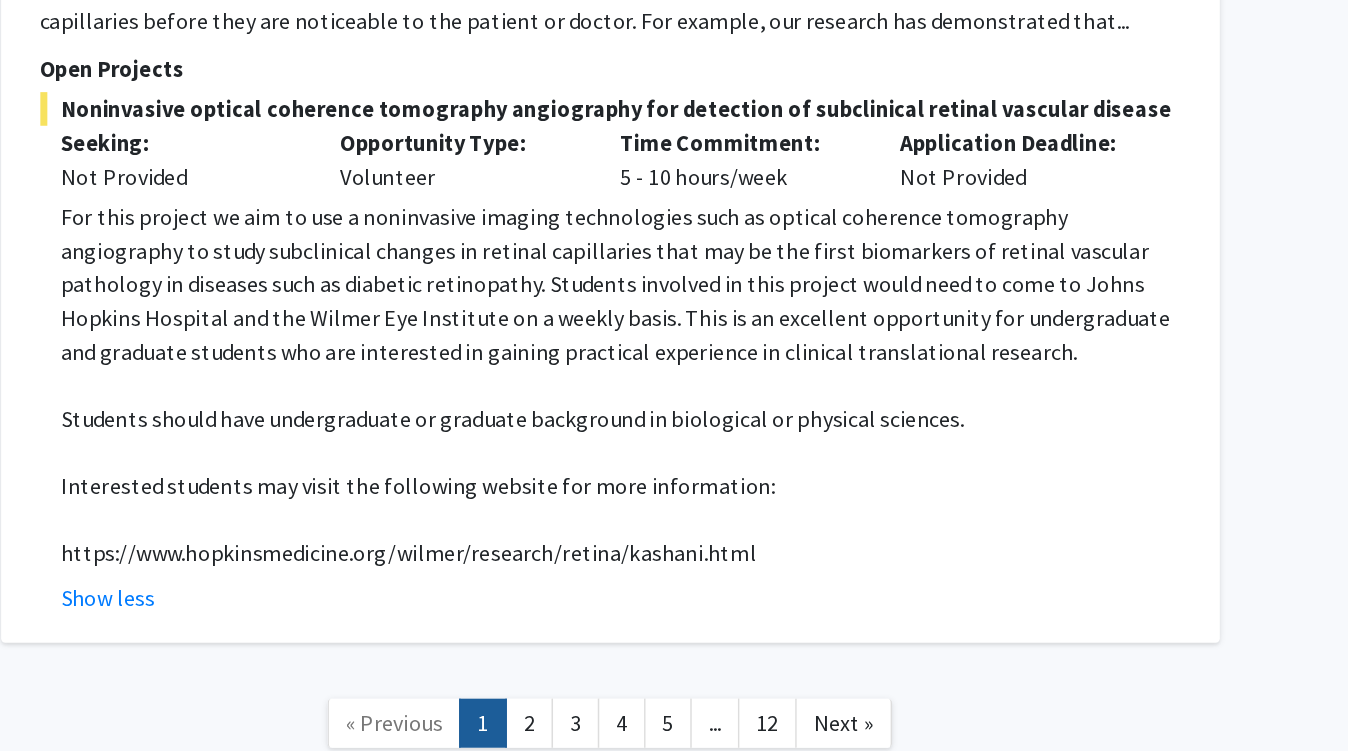 click on "2" 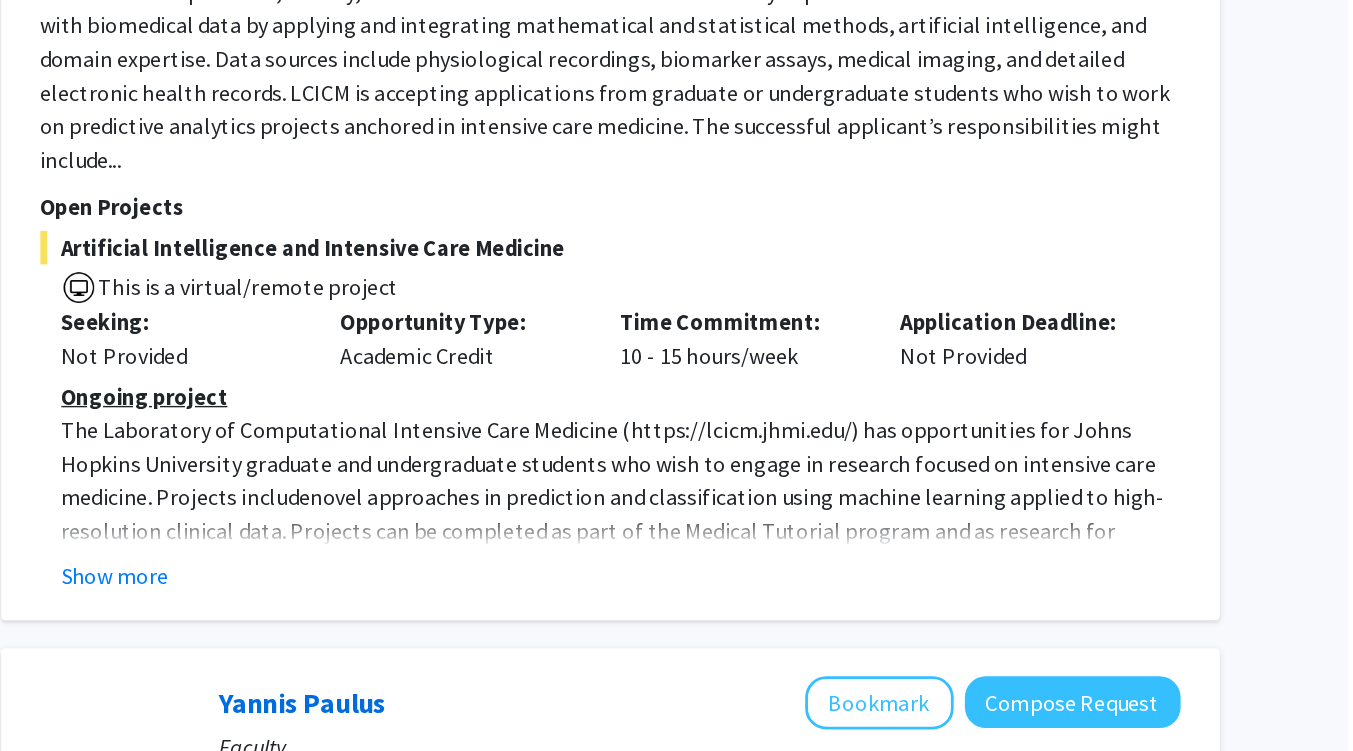 scroll, scrollTop: 369, scrollLeft: 0, axis: vertical 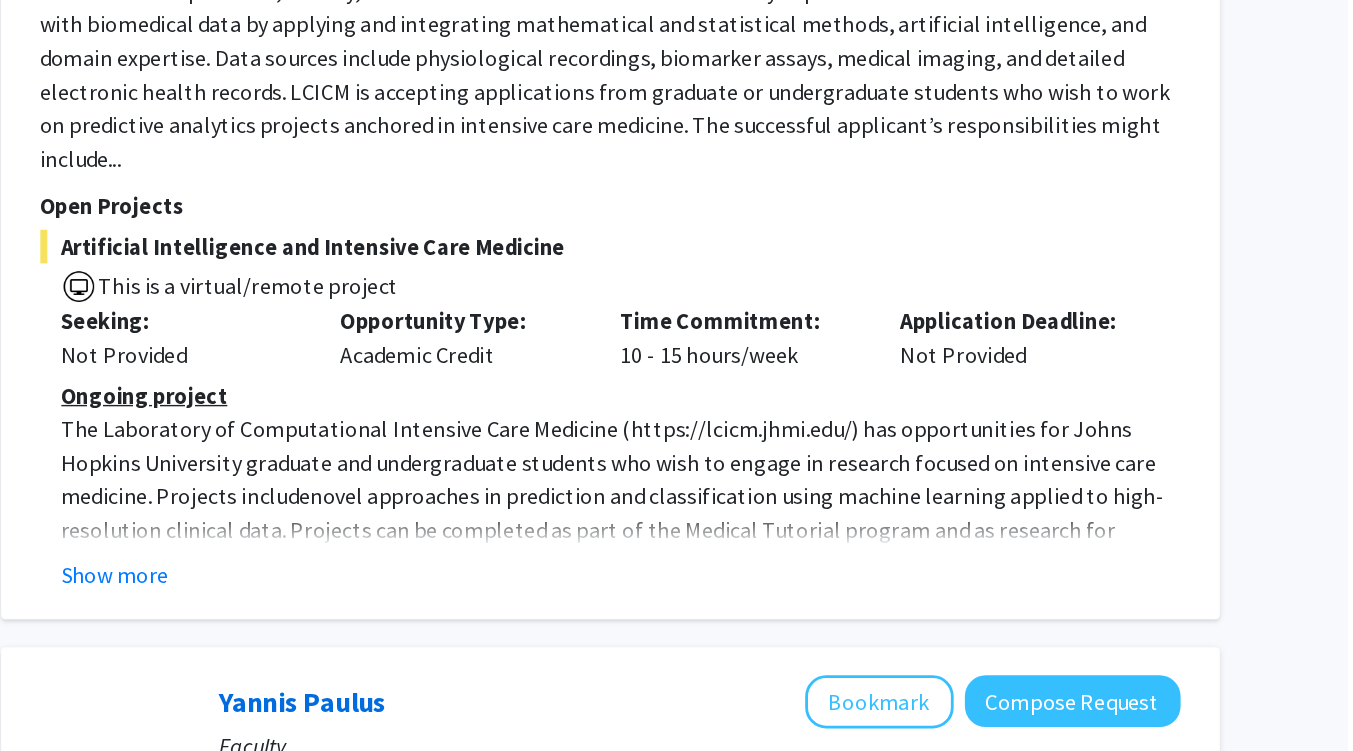 click on "Show more" 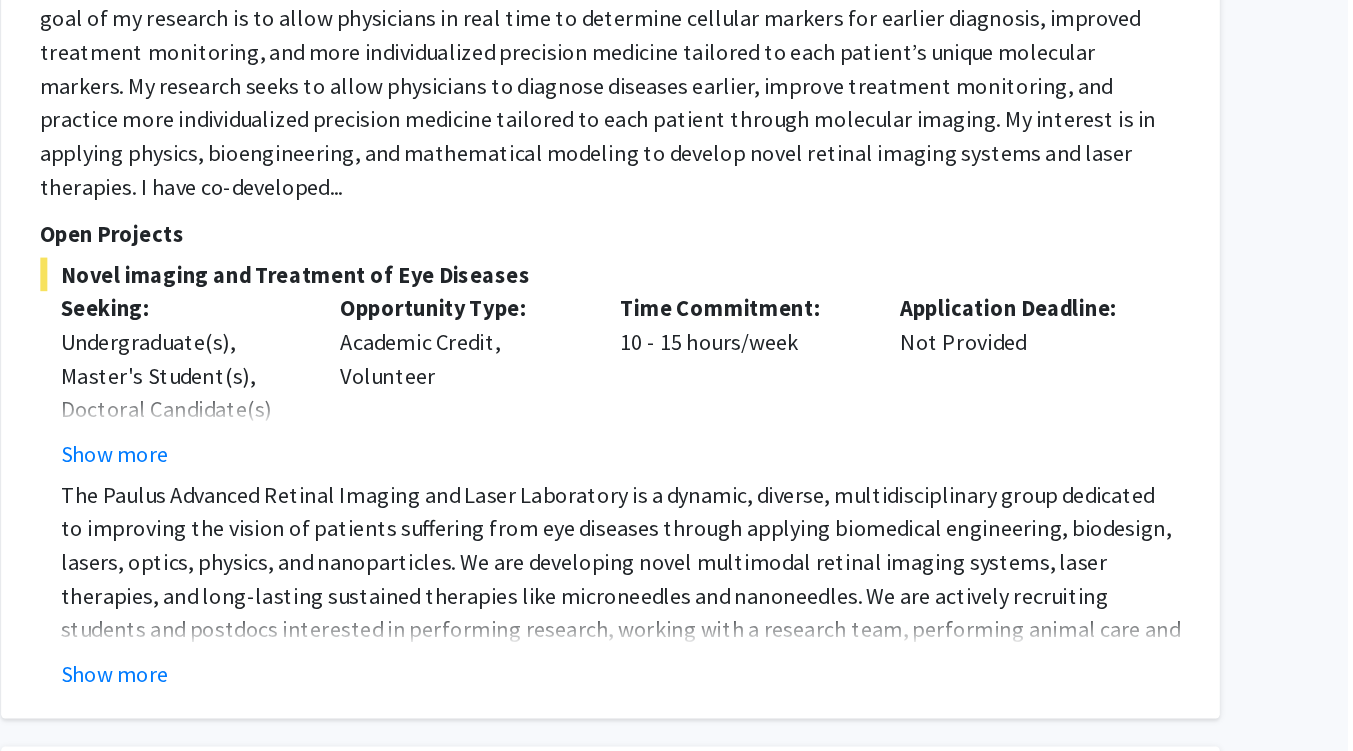 scroll, scrollTop: 1290, scrollLeft: 0, axis: vertical 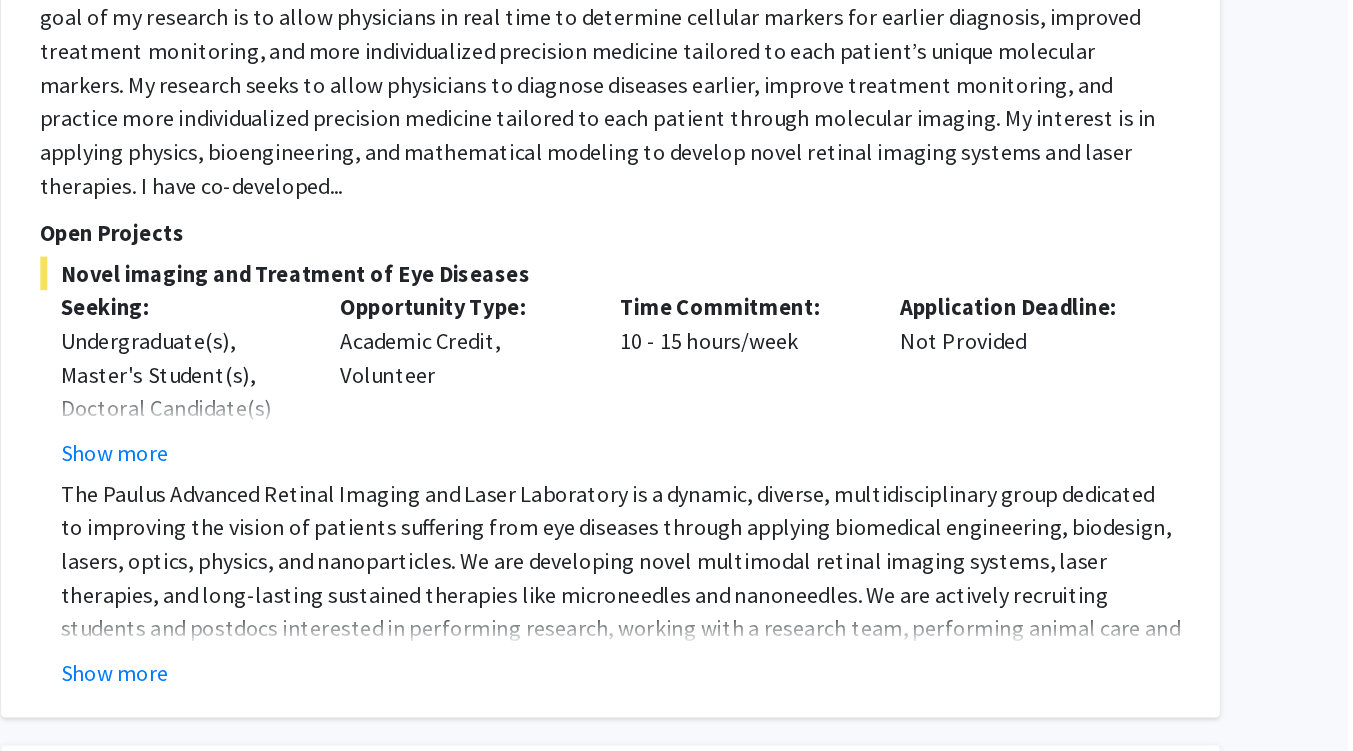 click on "Show more" 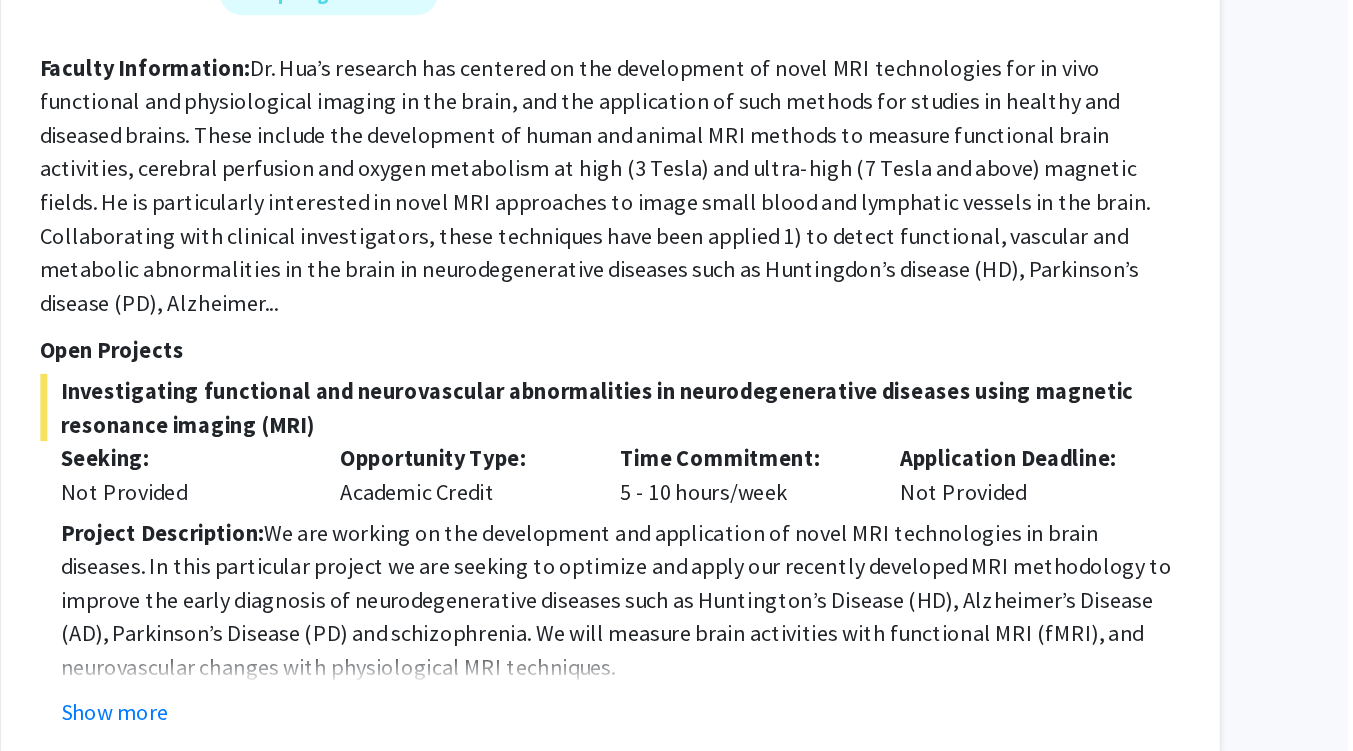 scroll, scrollTop: 3568, scrollLeft: 0, axis: vertical 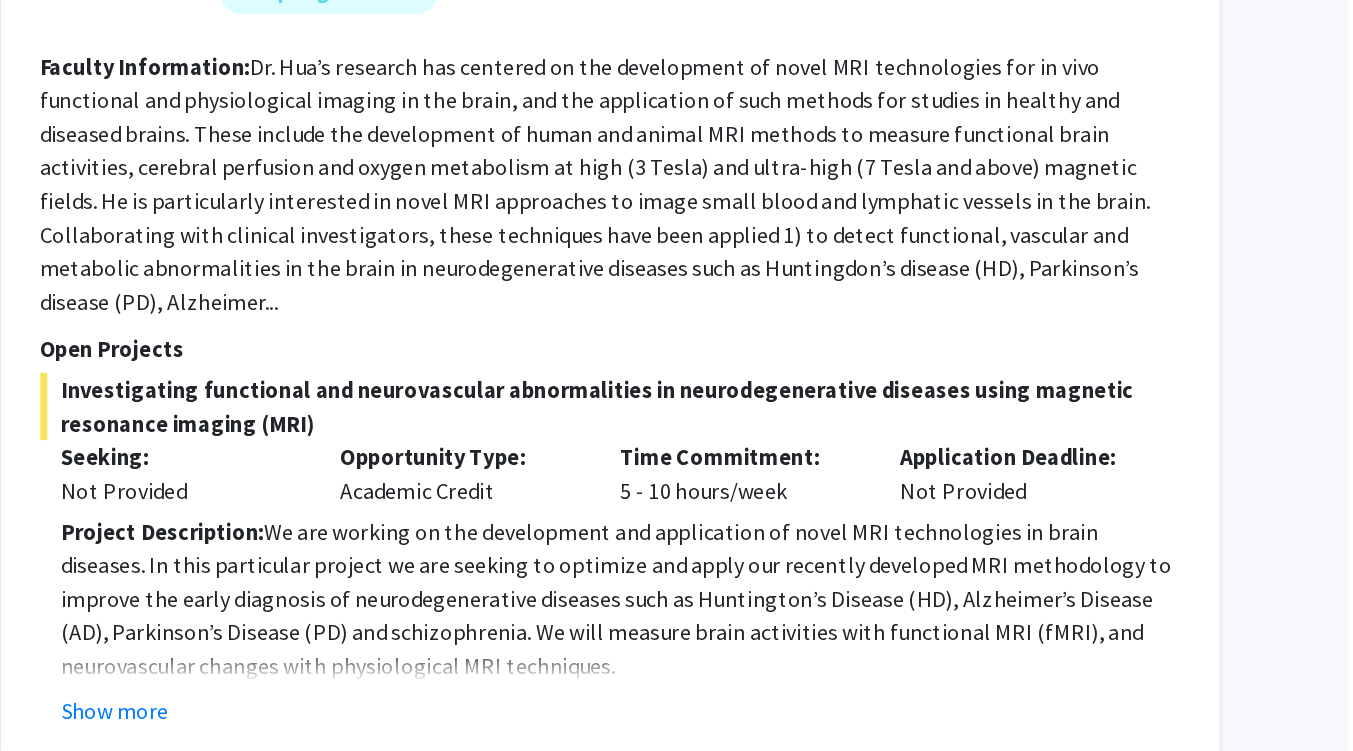 click on "Show more" 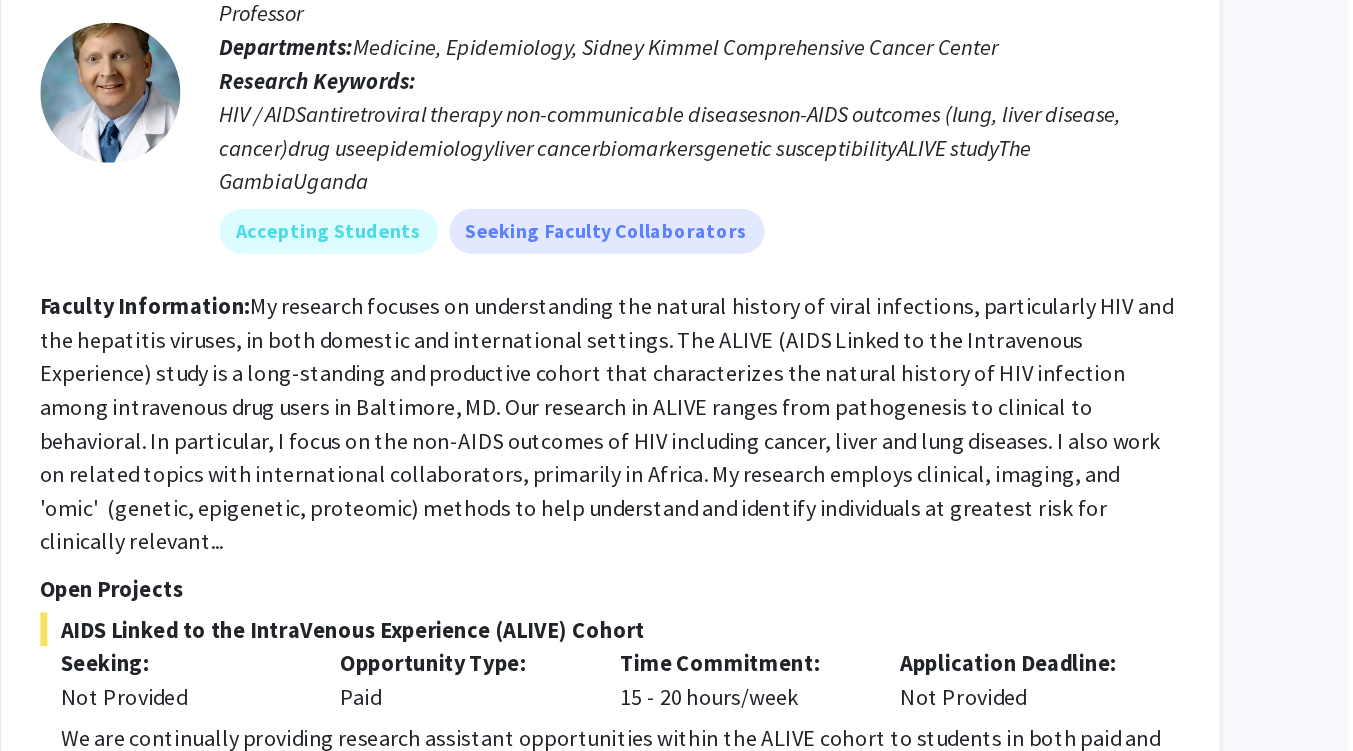 scroll, scrollTop: 4861, scrollLeft: 0, axis: vertical 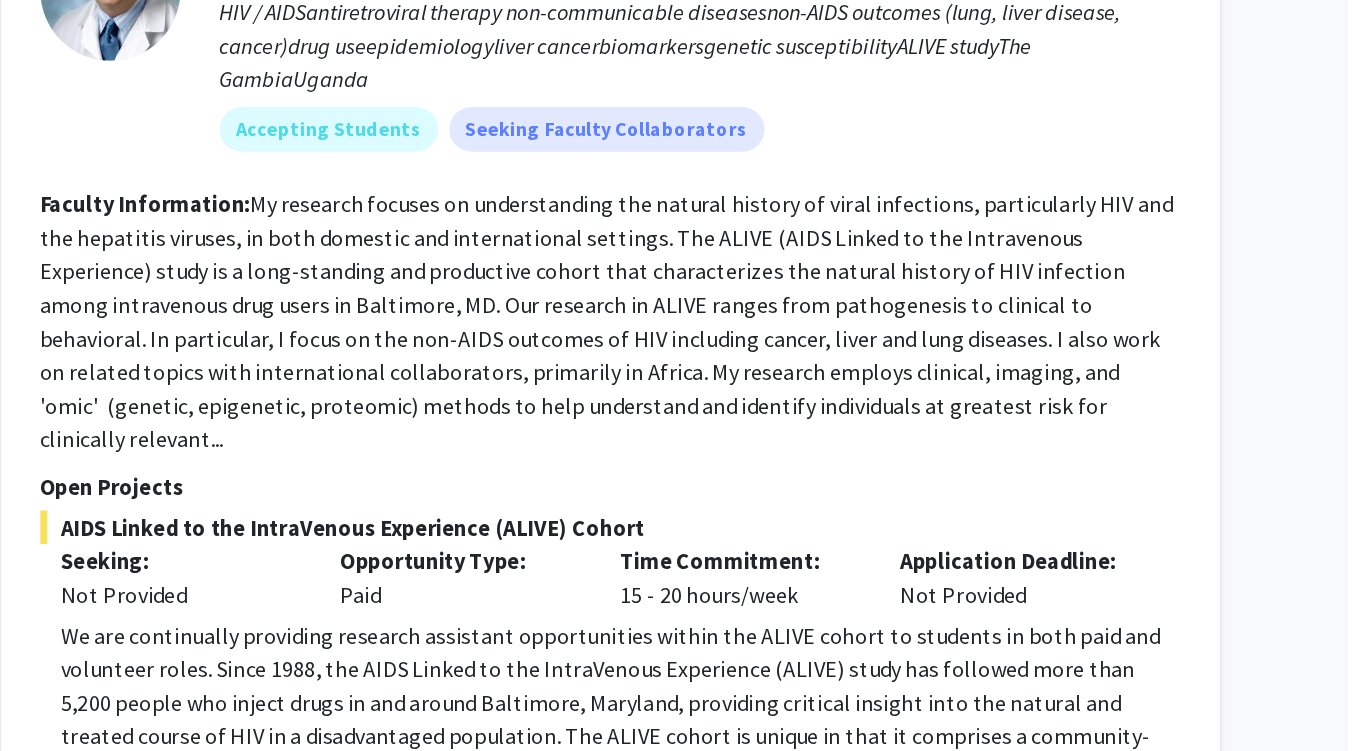 click on "Show more" 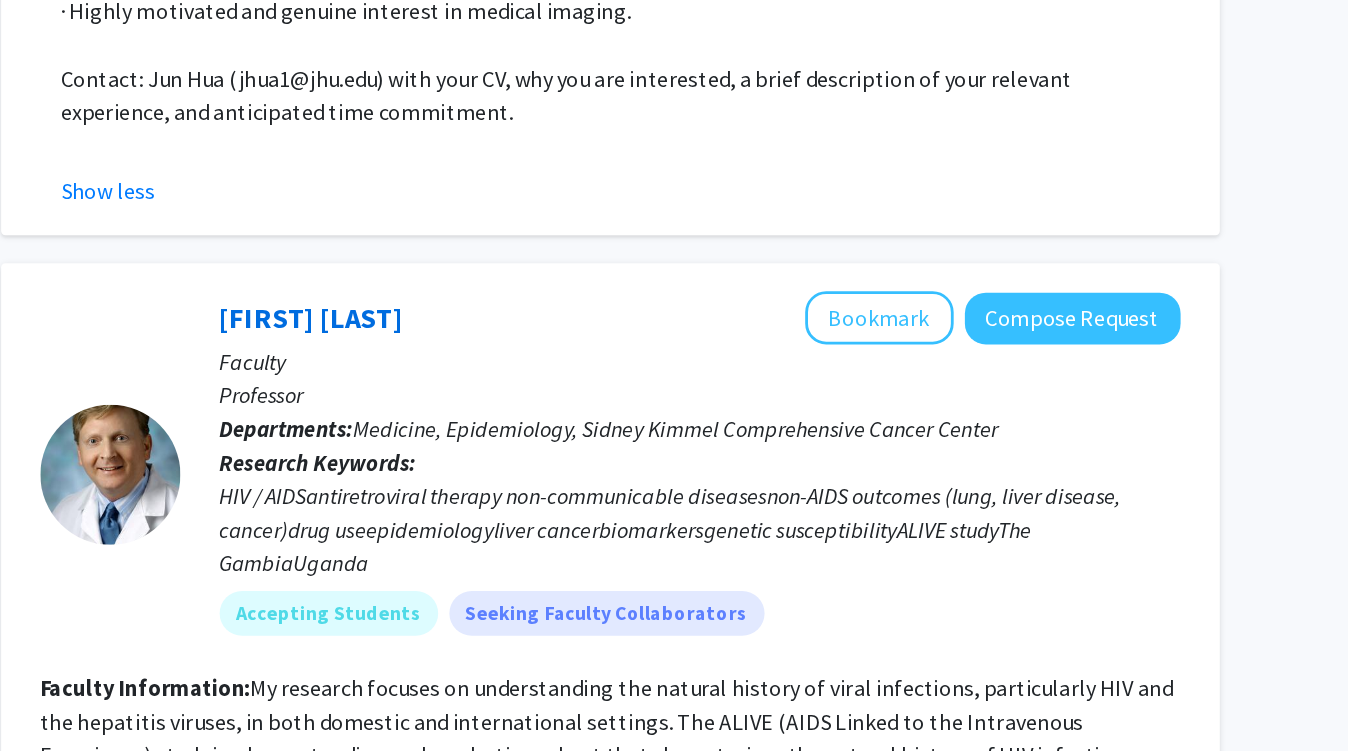 scroll, scrollTop: 4729, scrollLeft: 0, axis: vertical 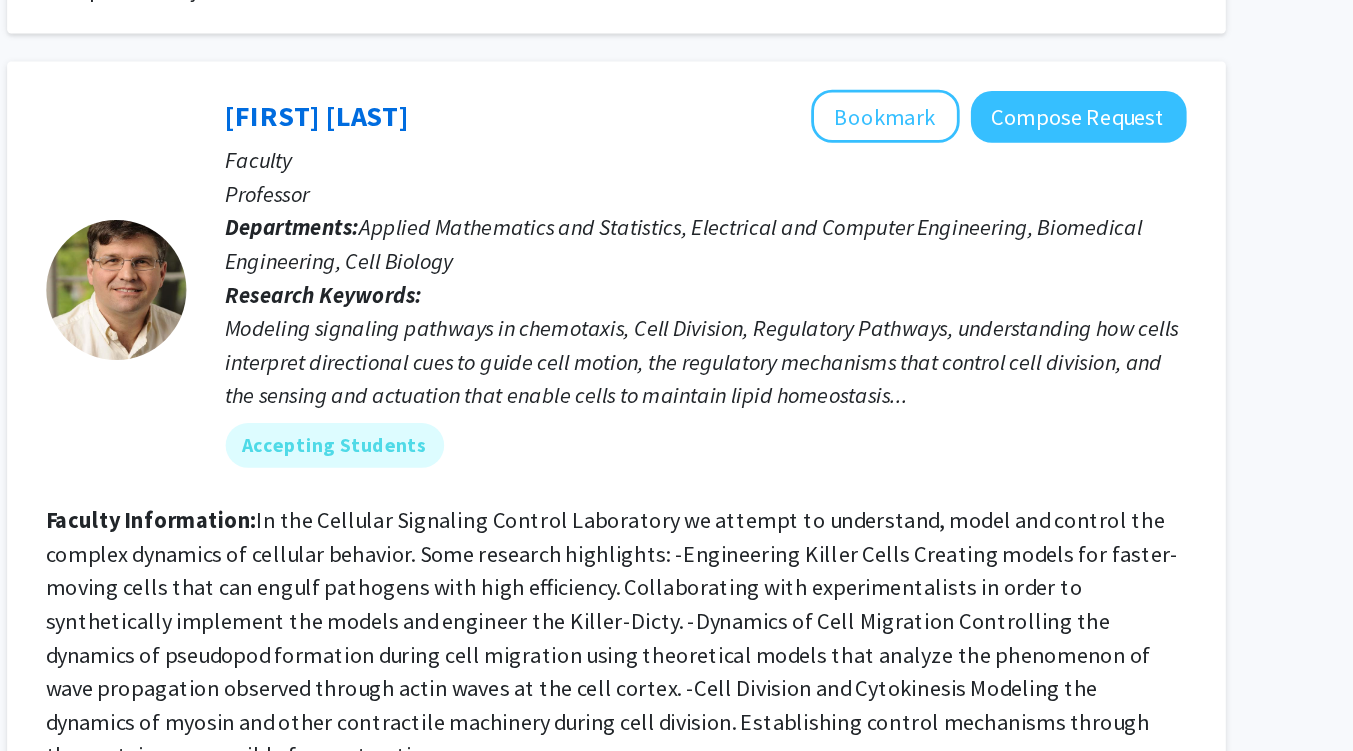 click on "3" 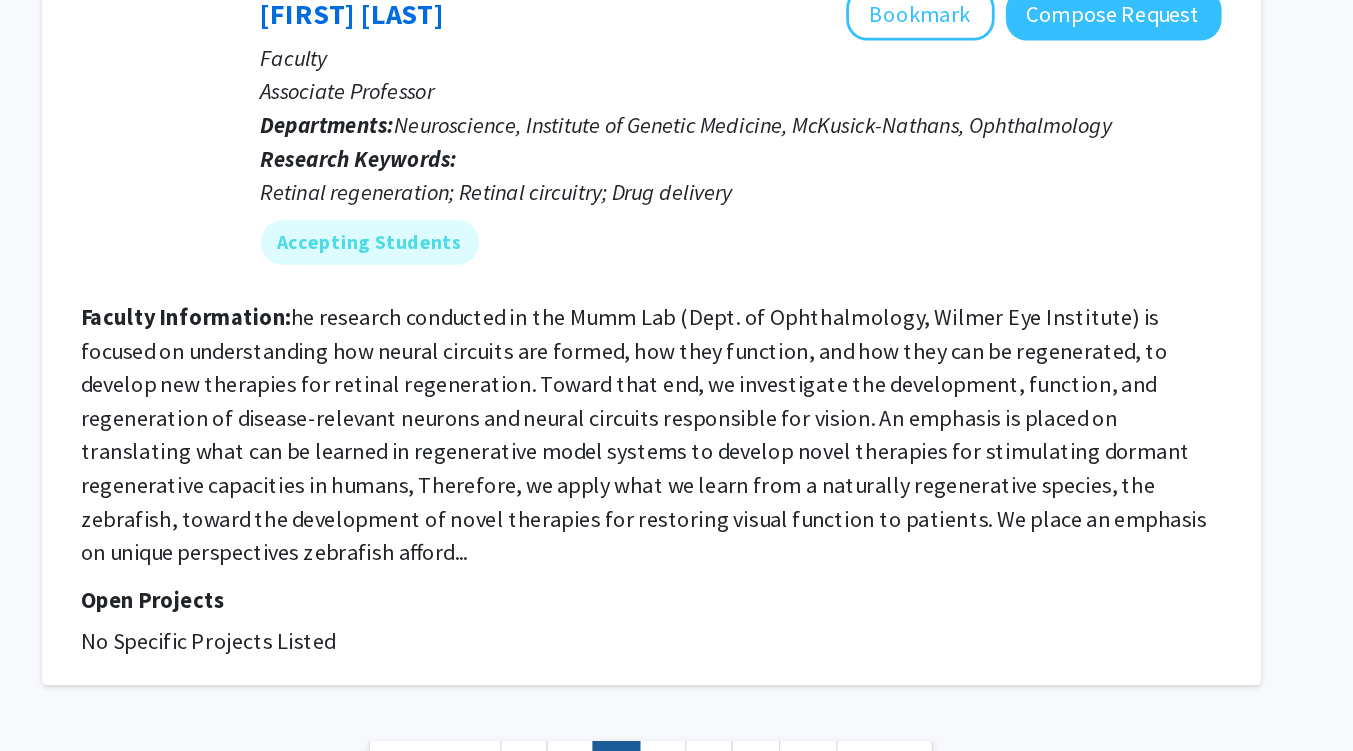 scroll, scrollTop: 4885, scrollLeft: 0, axis: vertical 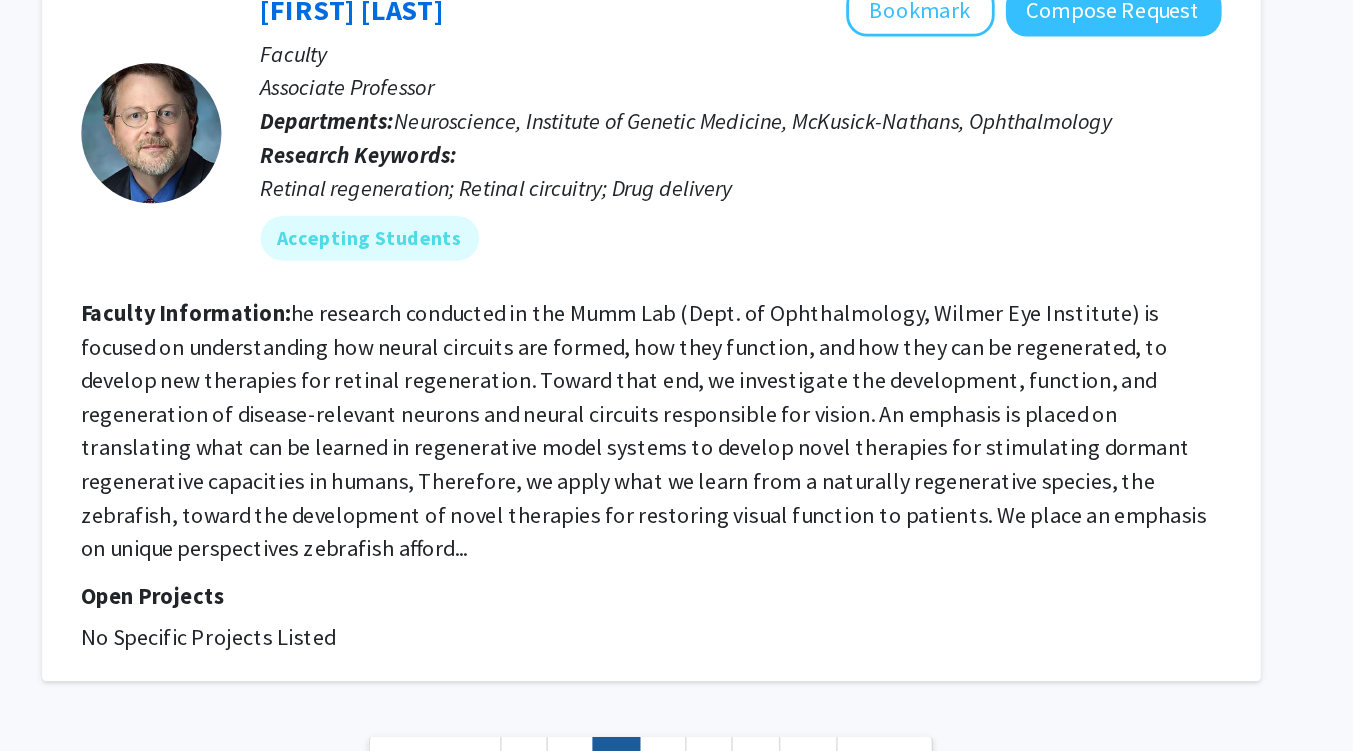 click on "4" 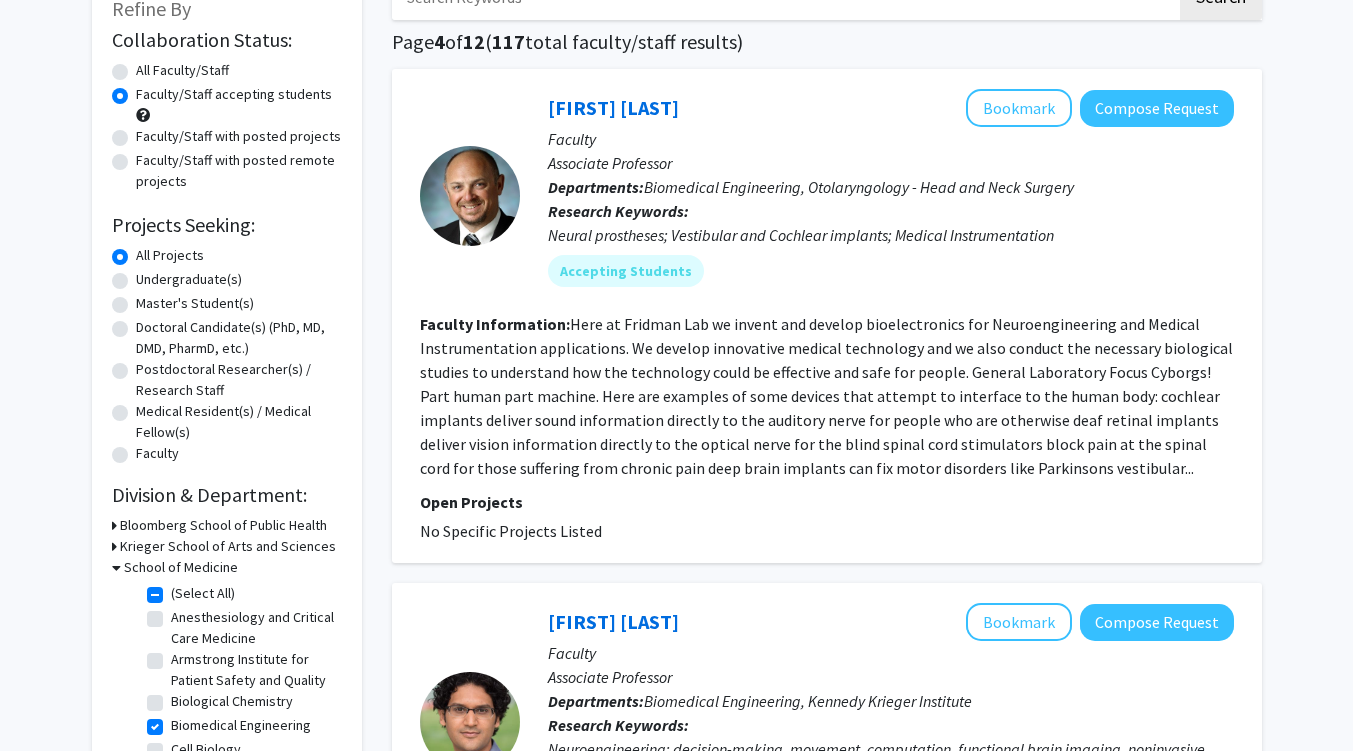 scroll, scrollTop: 127, scrollLeft: 0, axis: vertical 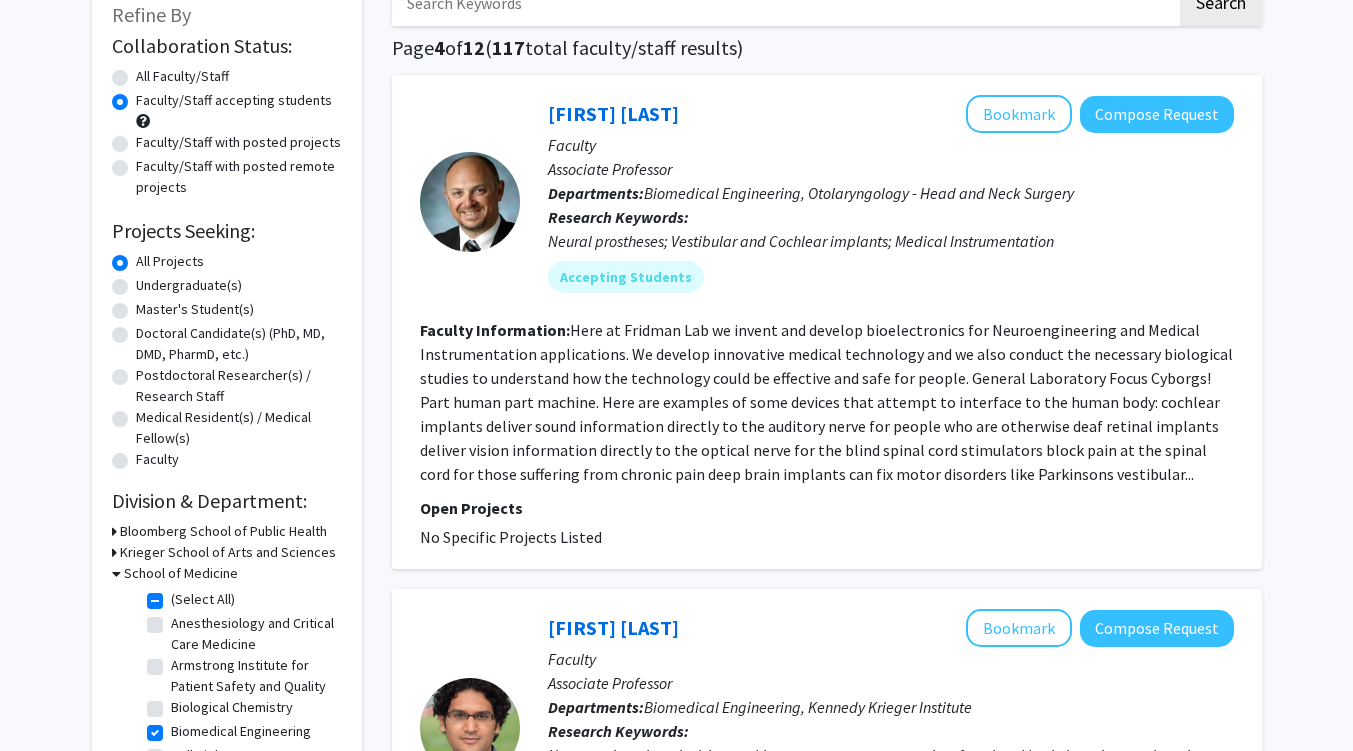 click on "Faculty/Staff with posted projects" 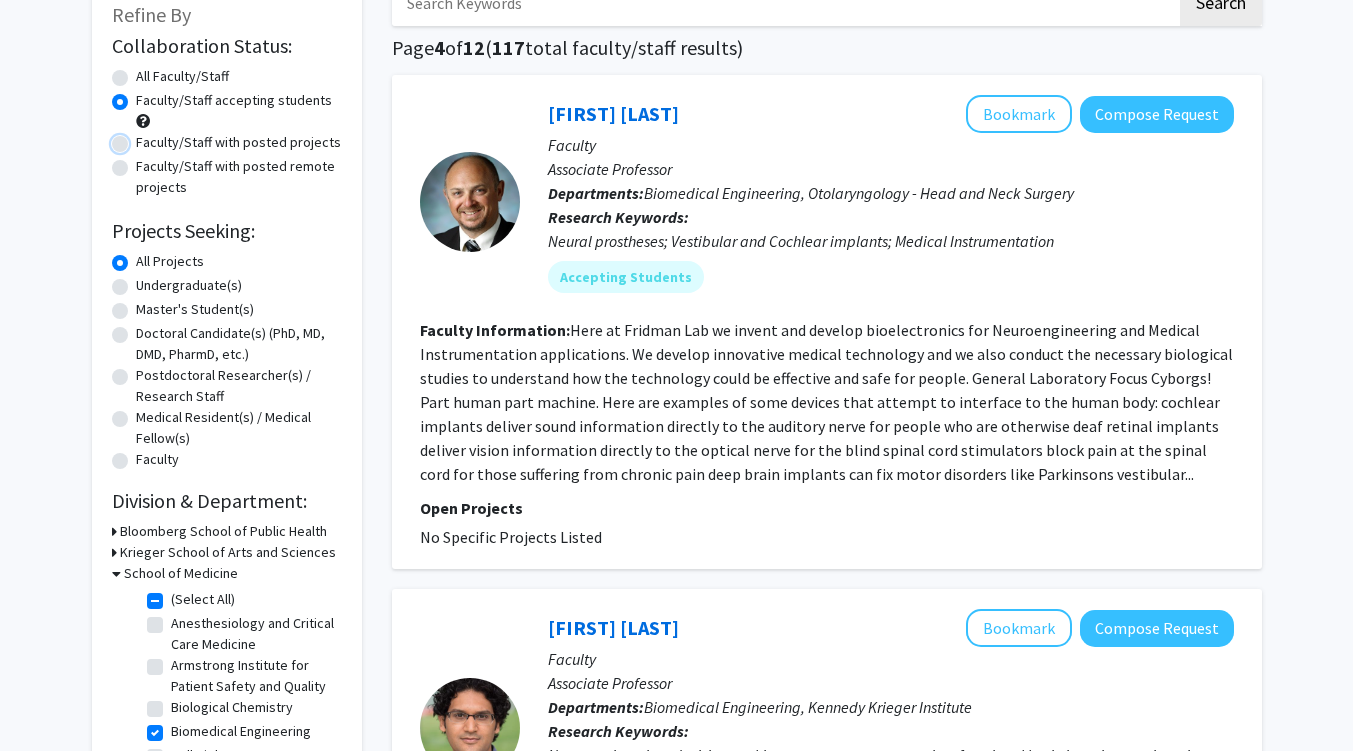 click on "Faculty/Staff with posted projects" at bounding box center [142, 138] 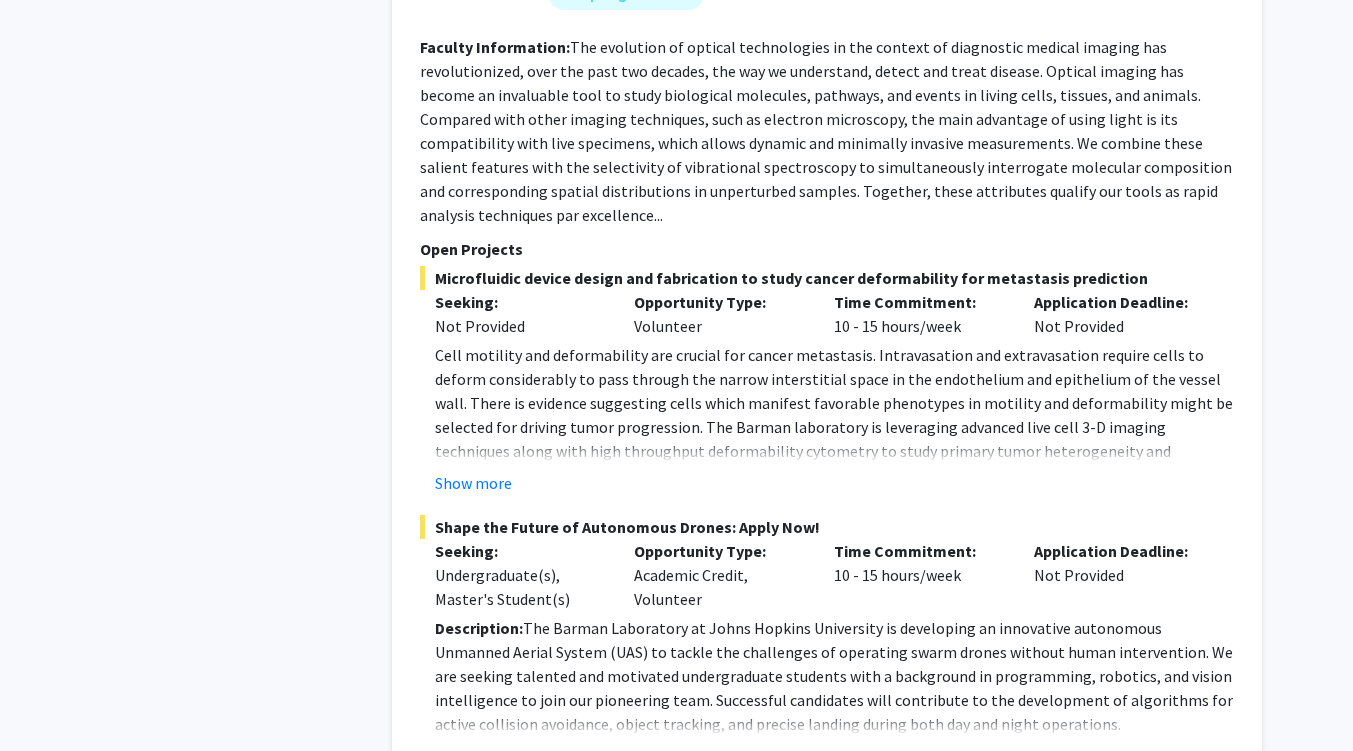 scroll, scrollTop: 7349, scrollLeft: 0, axis: vertical 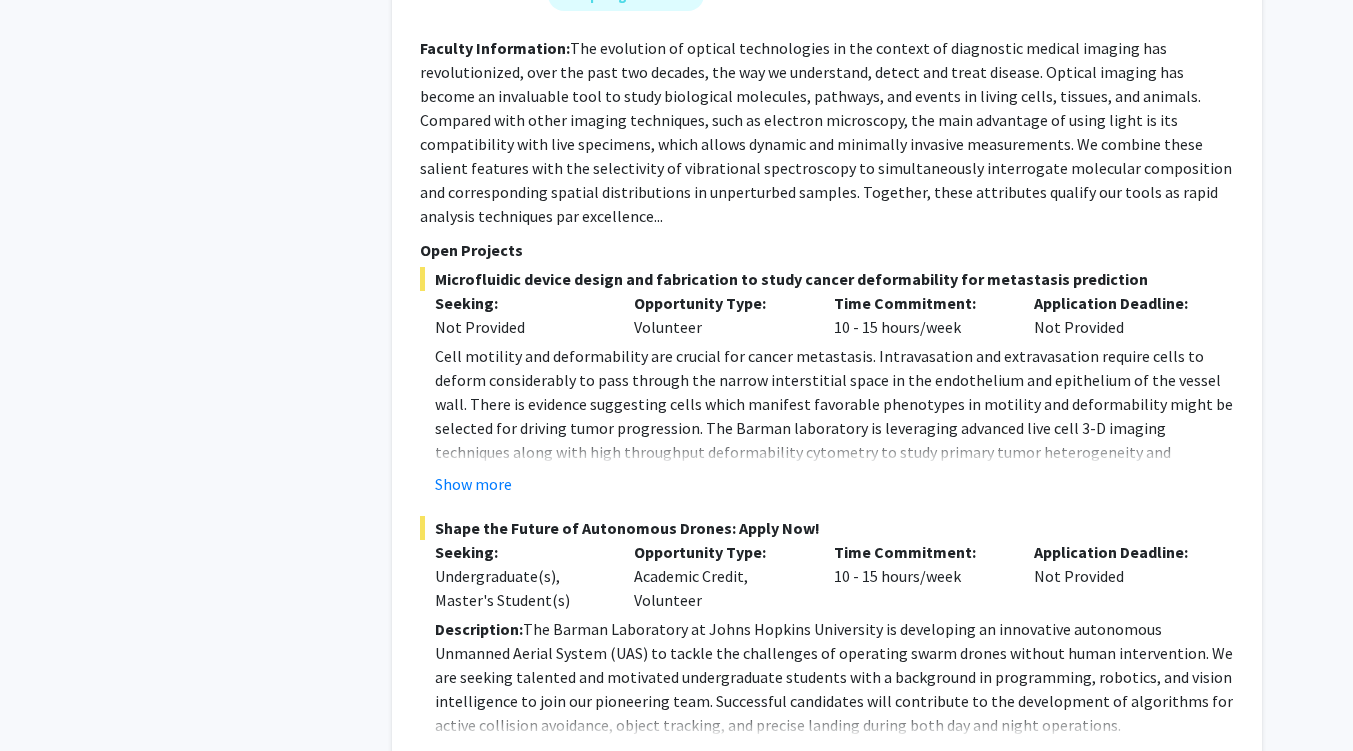 click on "Show more" 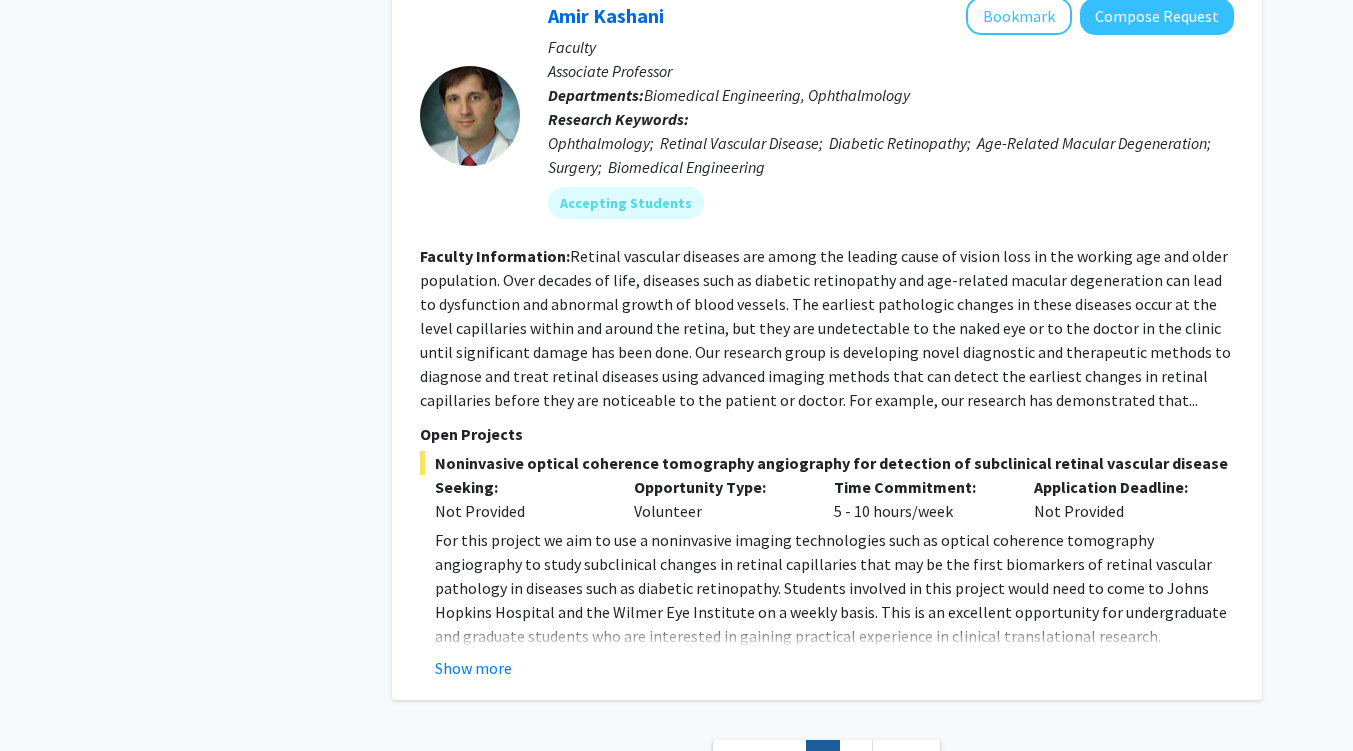 scroll, scrollTop: 8444, scrollLeft: 0, axis: vertical 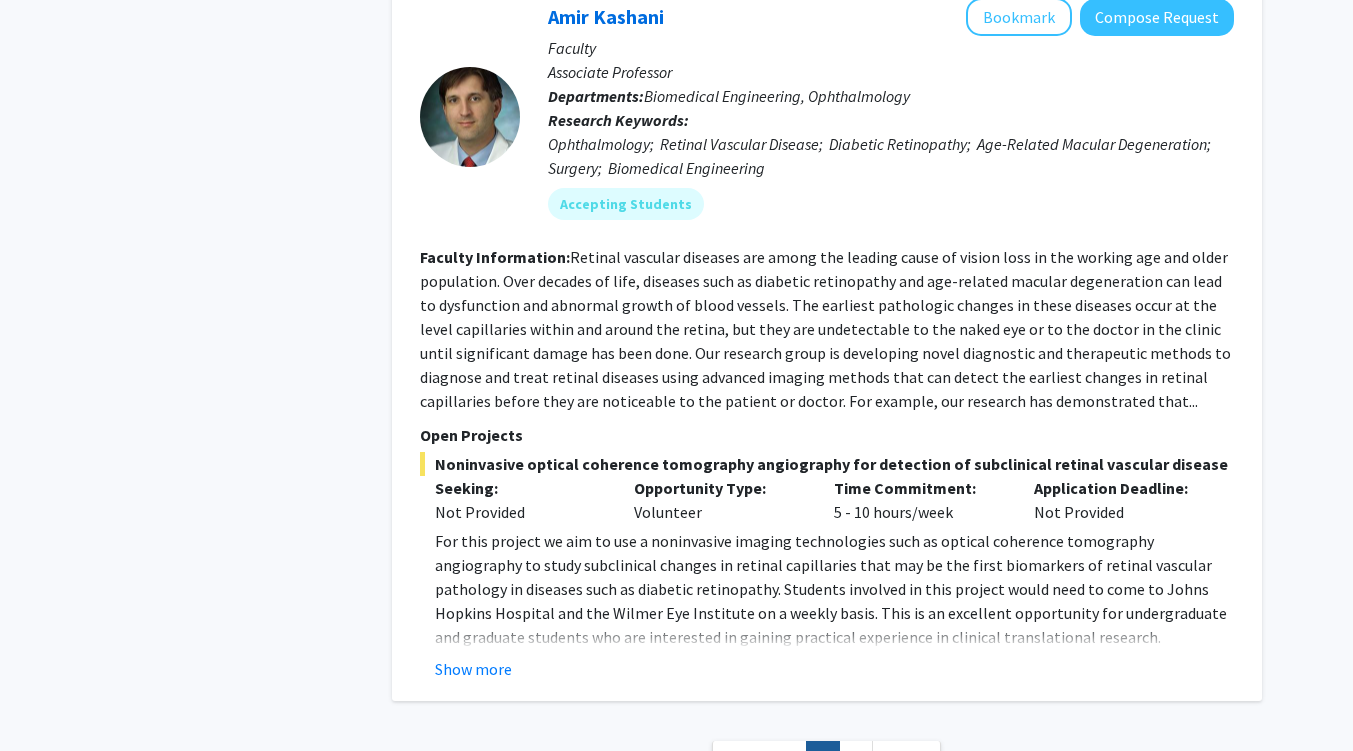 click on "2" 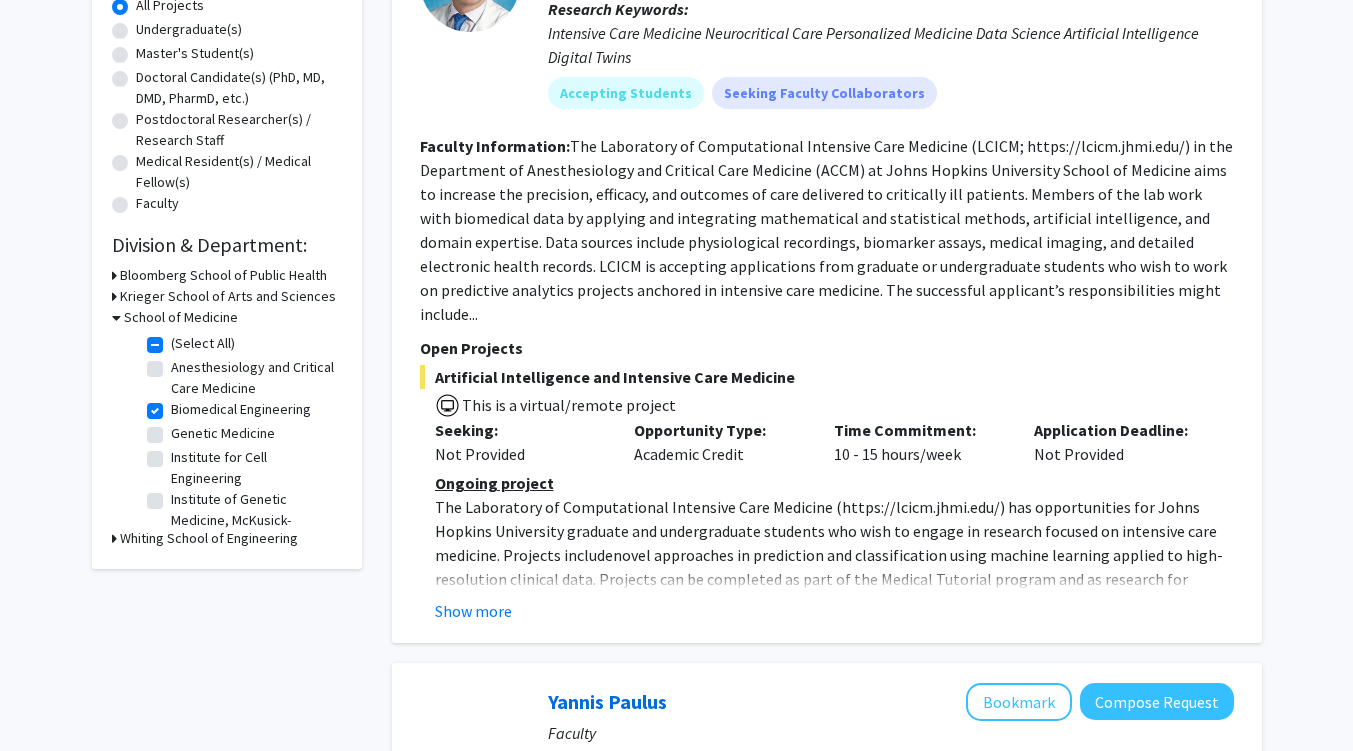 scroll, scrollTop: 385, scrollLeft: 0, axis: vertical 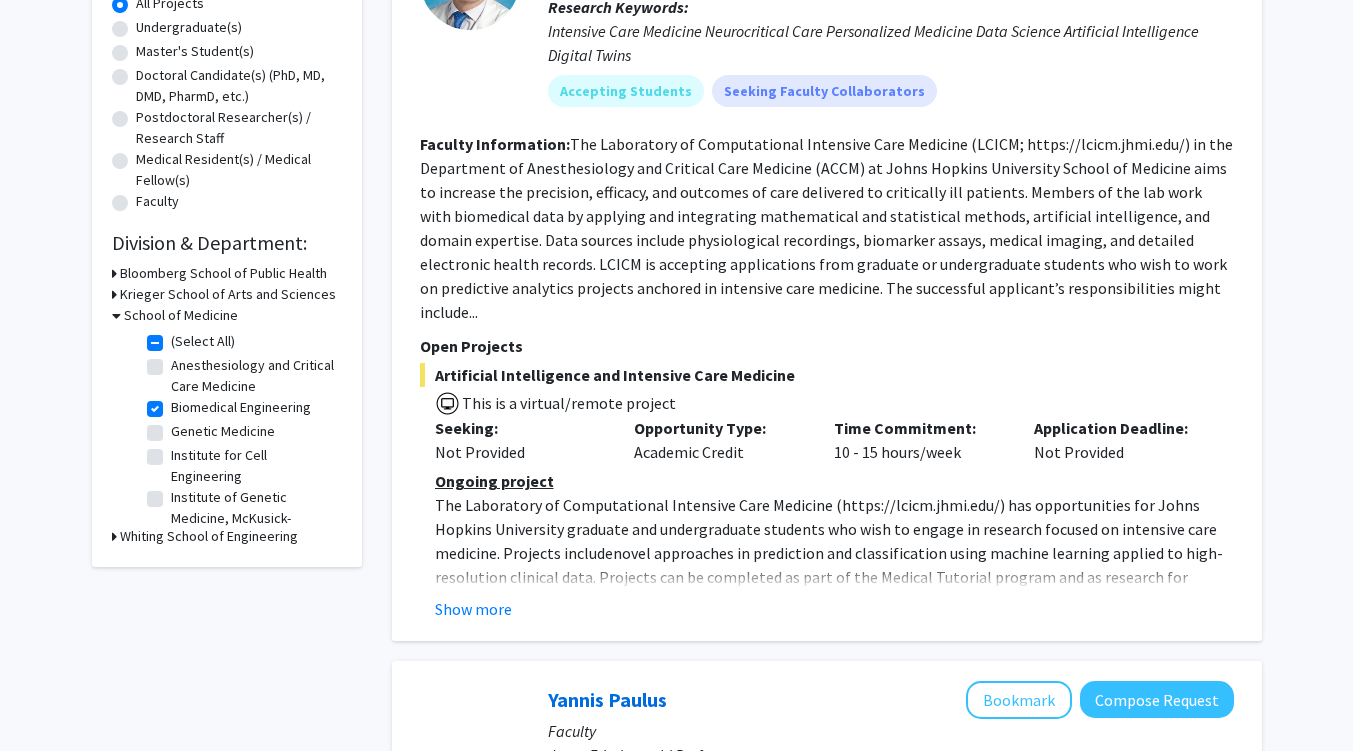 click on "Show more" 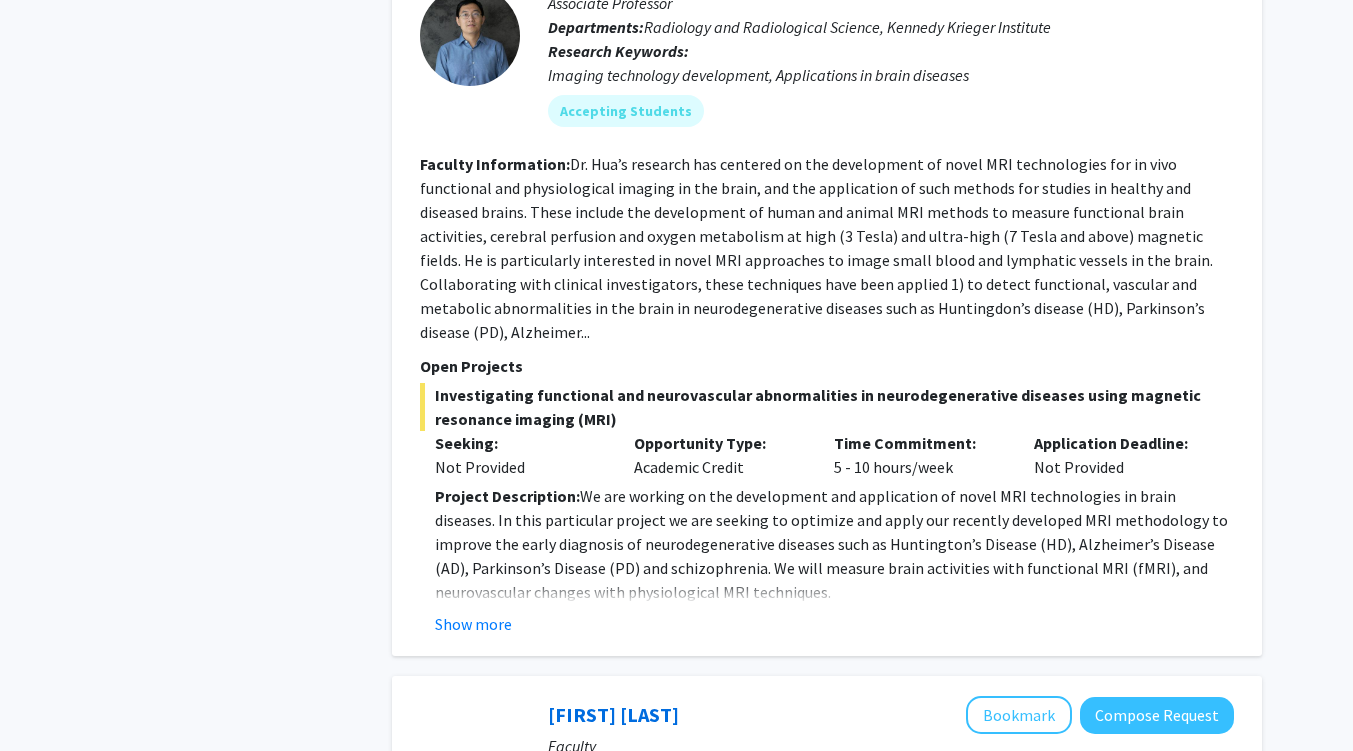 scroll, scrollTop: 3599, scrollLeft: 0, axis: vertical 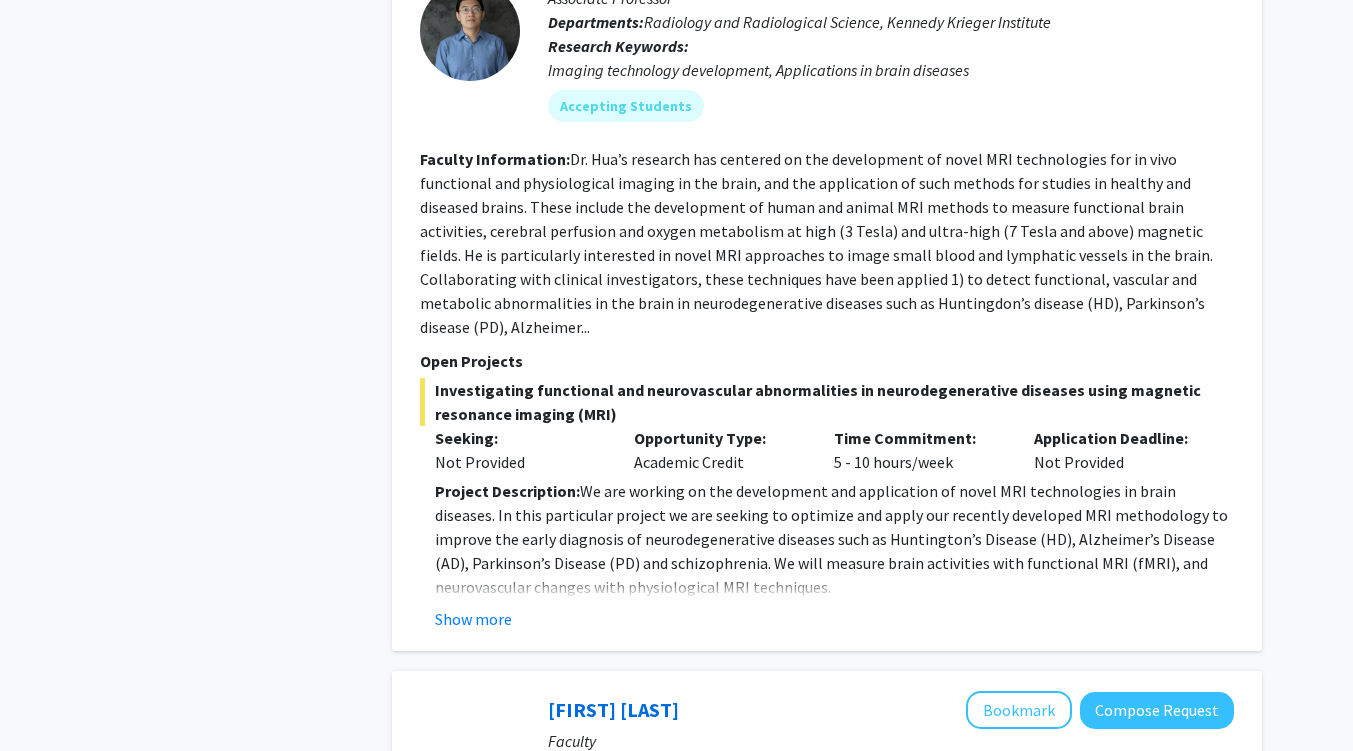 click on "Show more" 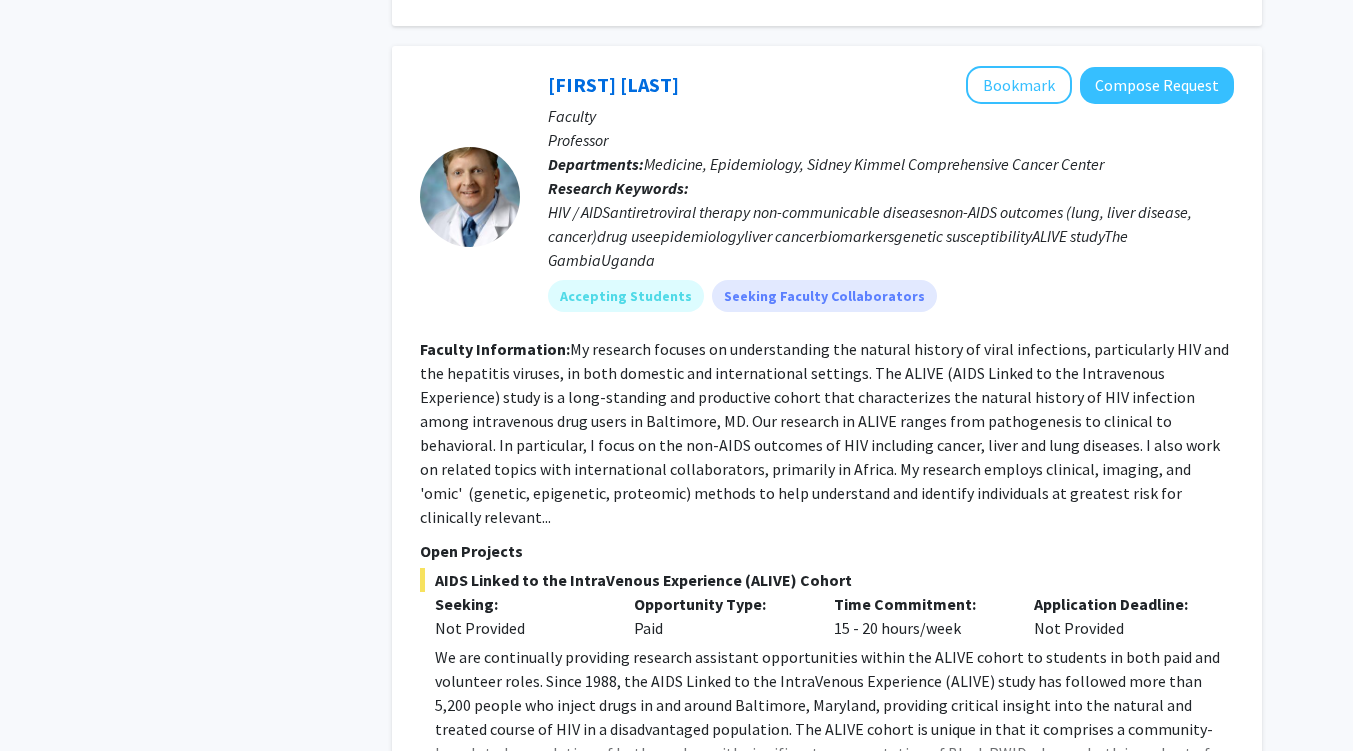 scroll, scrollTop: 4834, scrollLeft: 0, axis: vertical 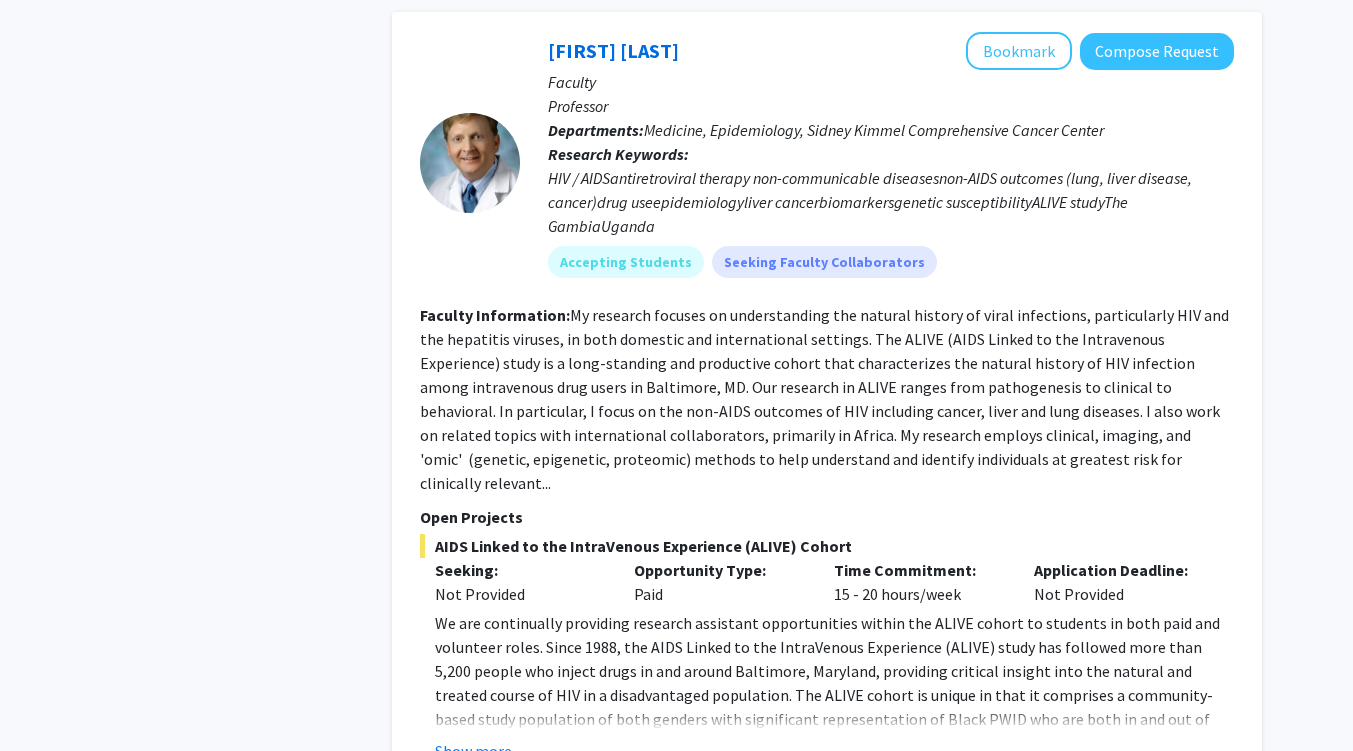 type 